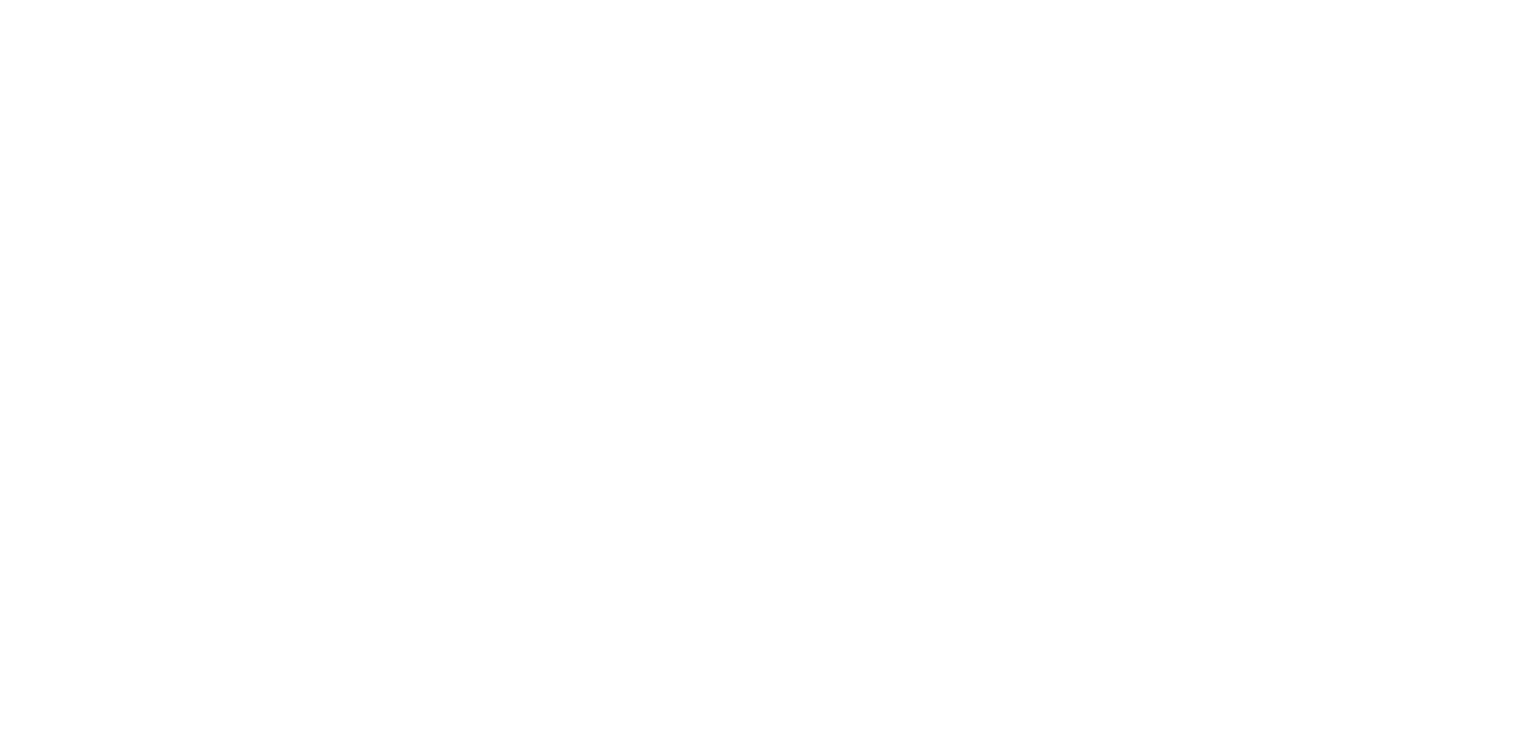 scroll, scrollTop: 0, scrollLeft: 0, axis: both 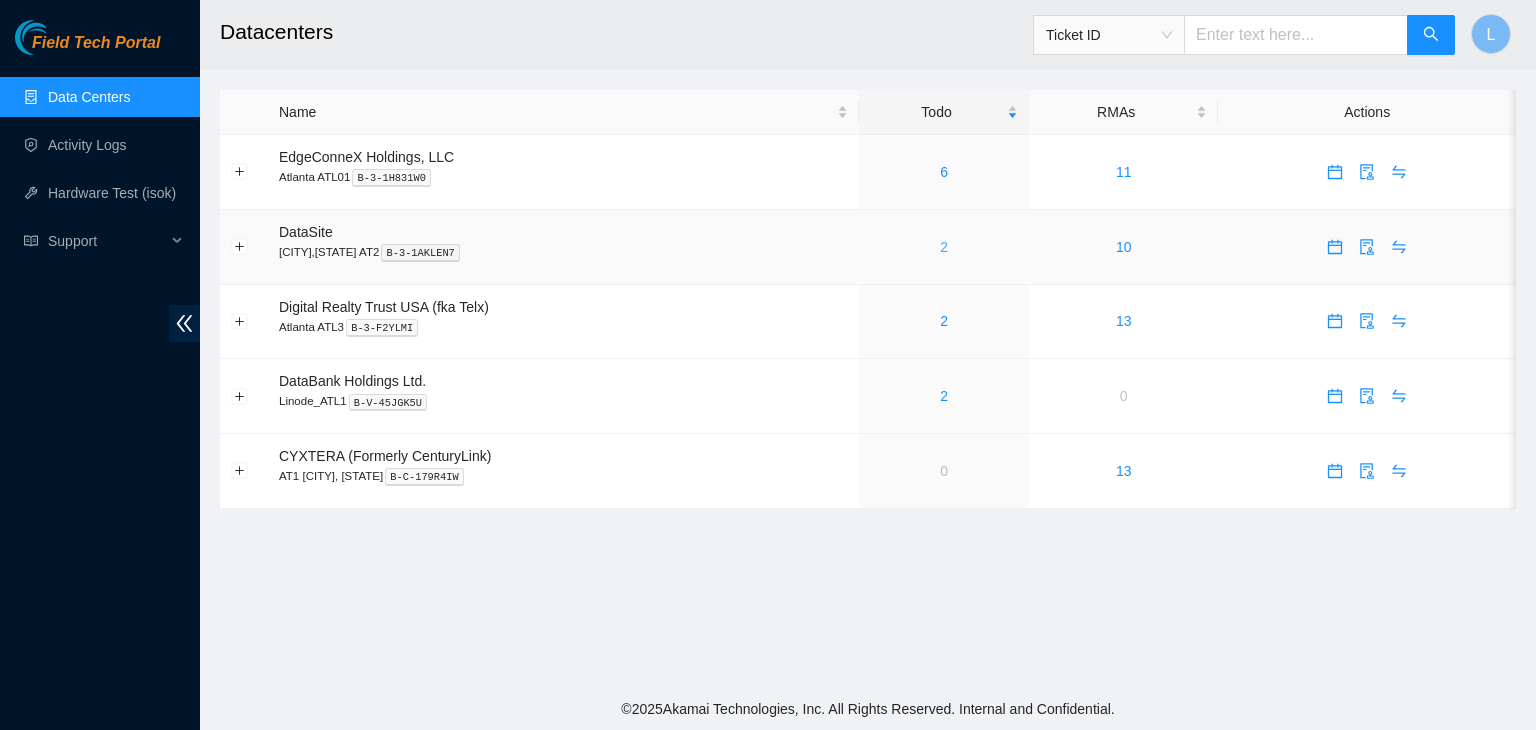 click on "2" at bounding box center [944, 247] 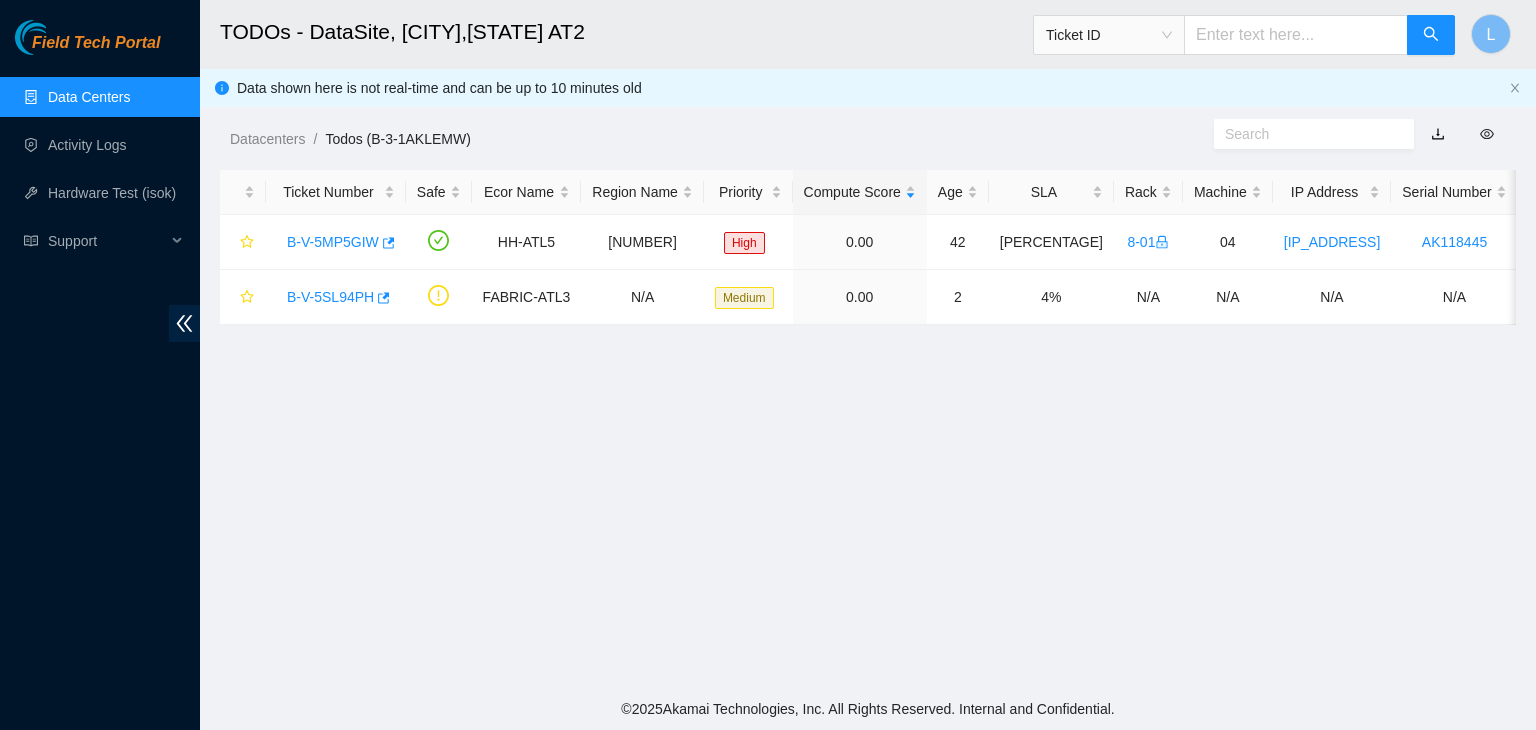 click on "Data Centers" at bounding box center [89, 97] 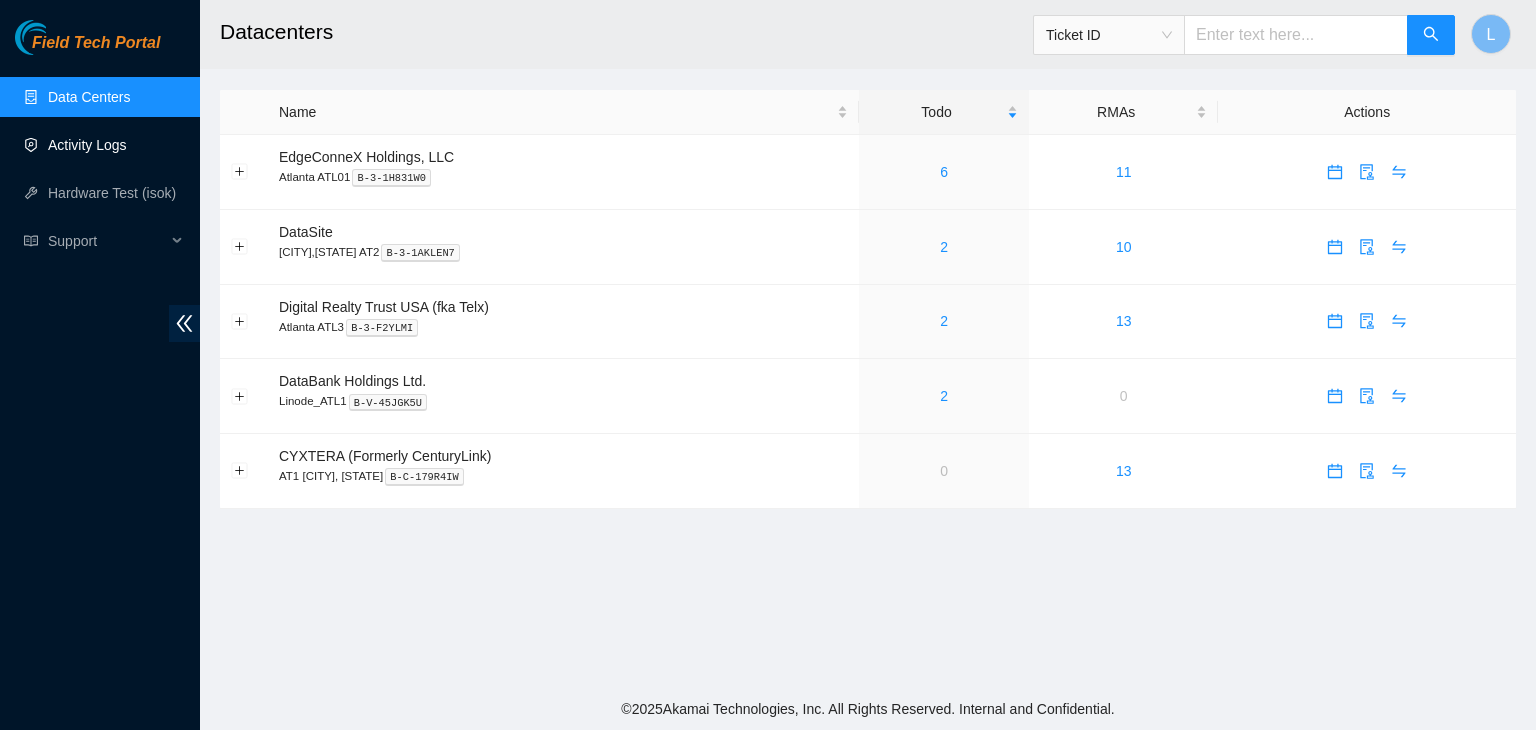 click on "Activity Logs" at bounding box center (87, 145) 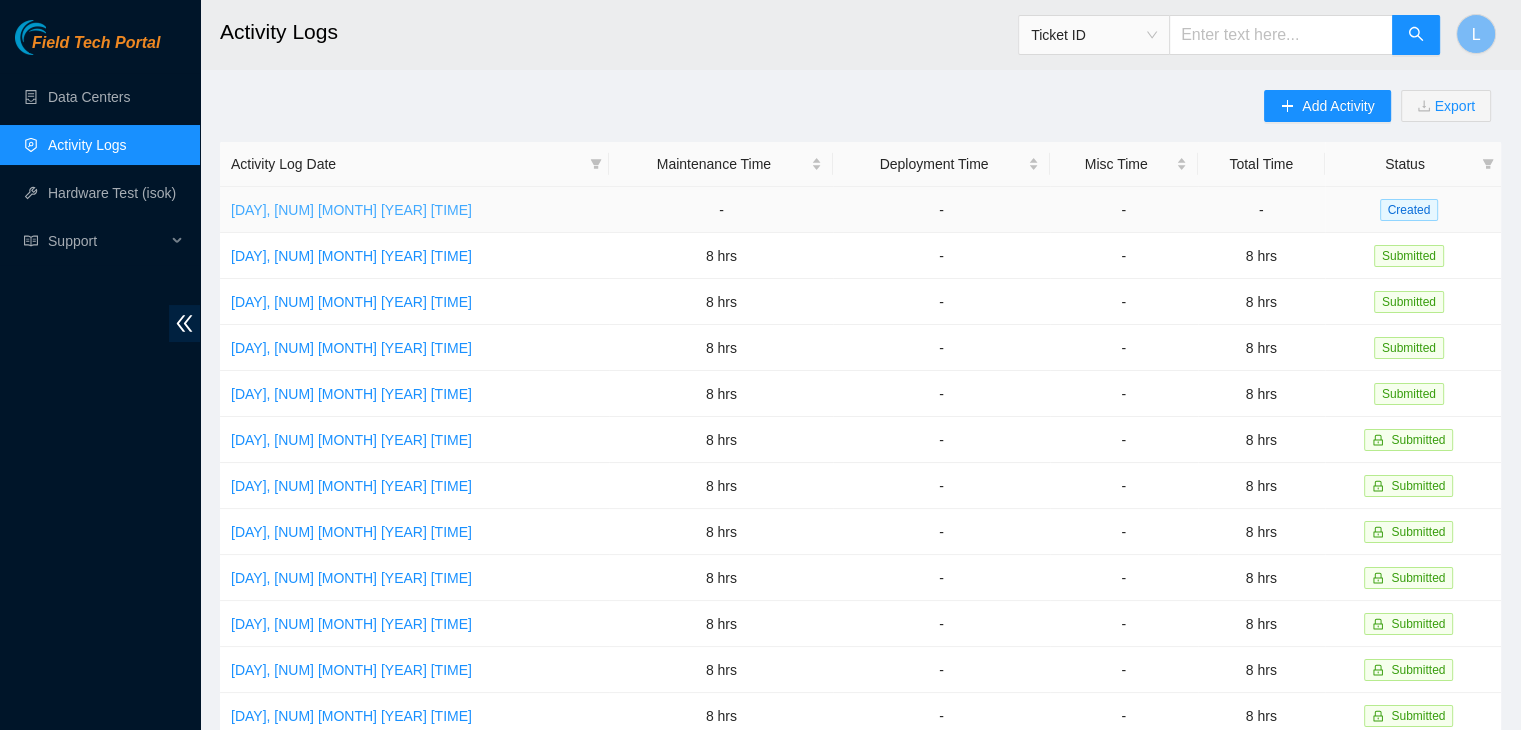 click on "[DAY], [NUM] [MONTH] [YEAR] [TIME]" at bounding box center (351, 210) 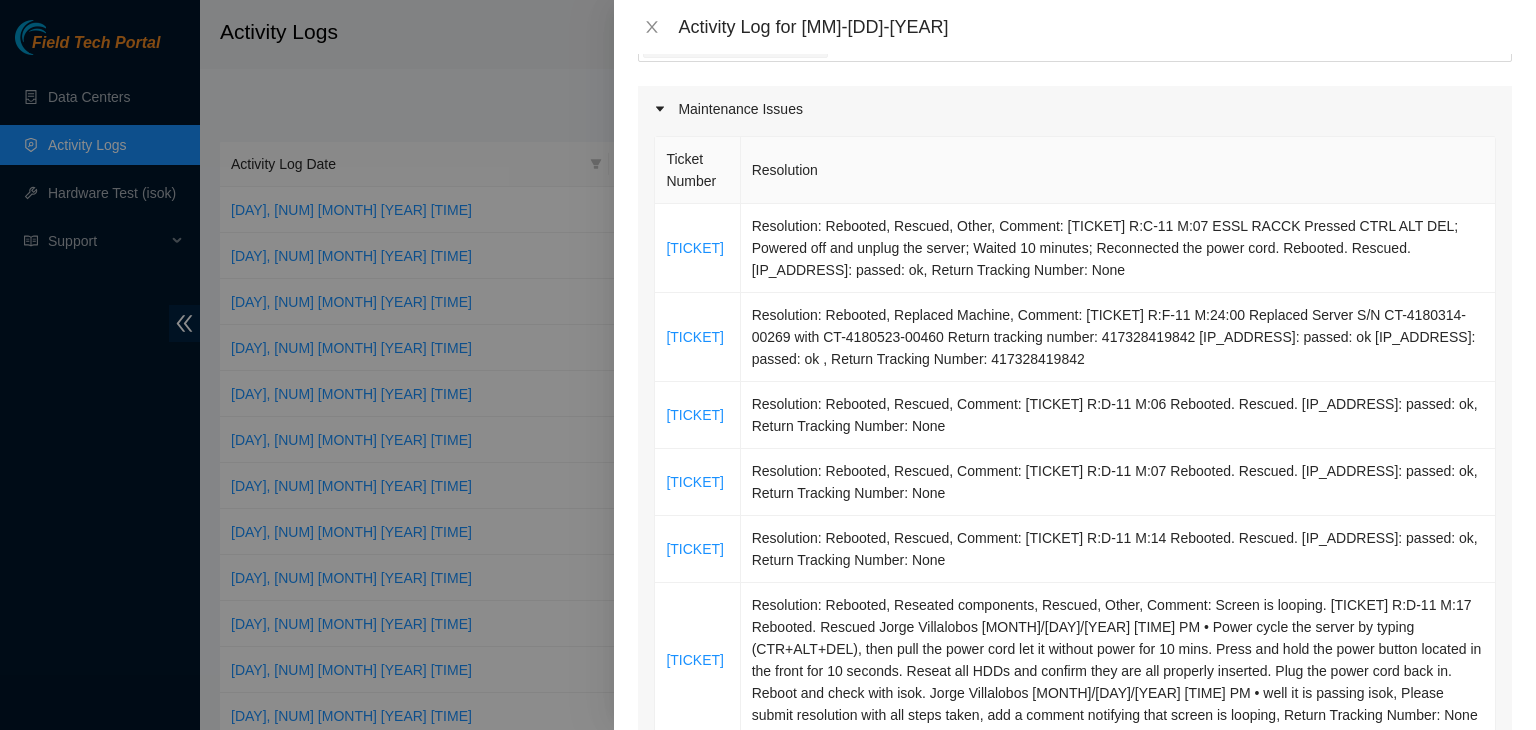 scroll, scrollTop: 200, scrollLeft: 0, axis: vertical 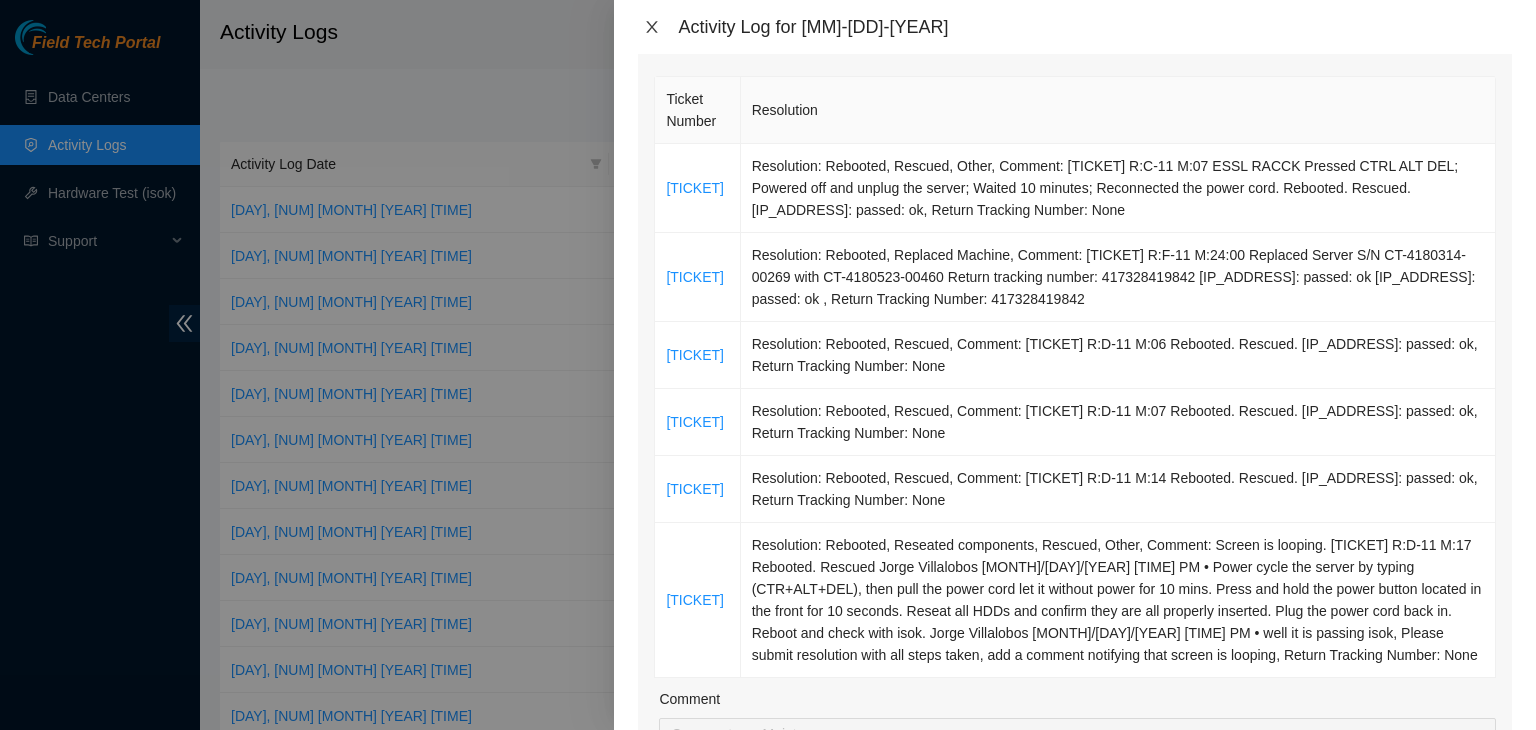 click 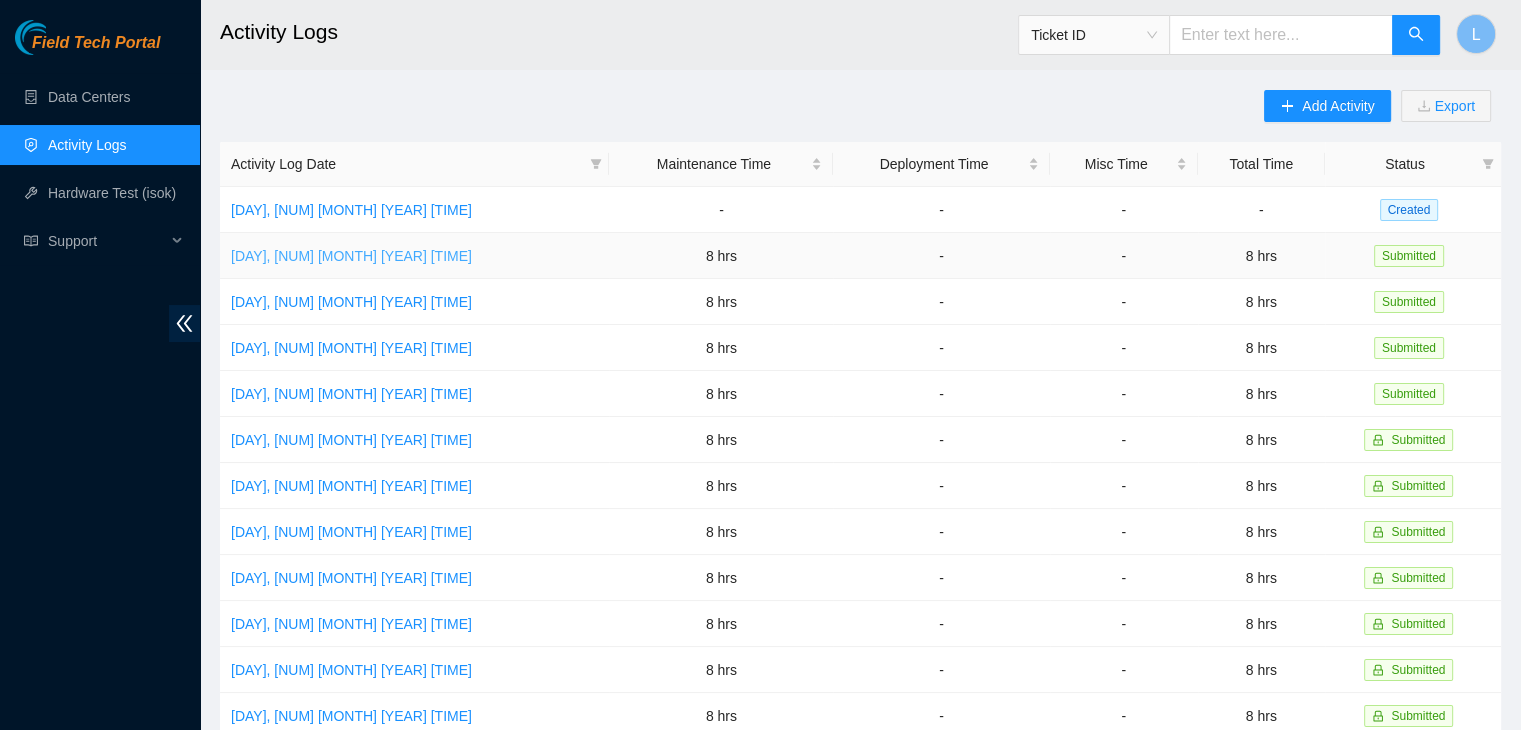 click on "[DAY], [DATE] [TIME]" at bounding box center (351, 256) 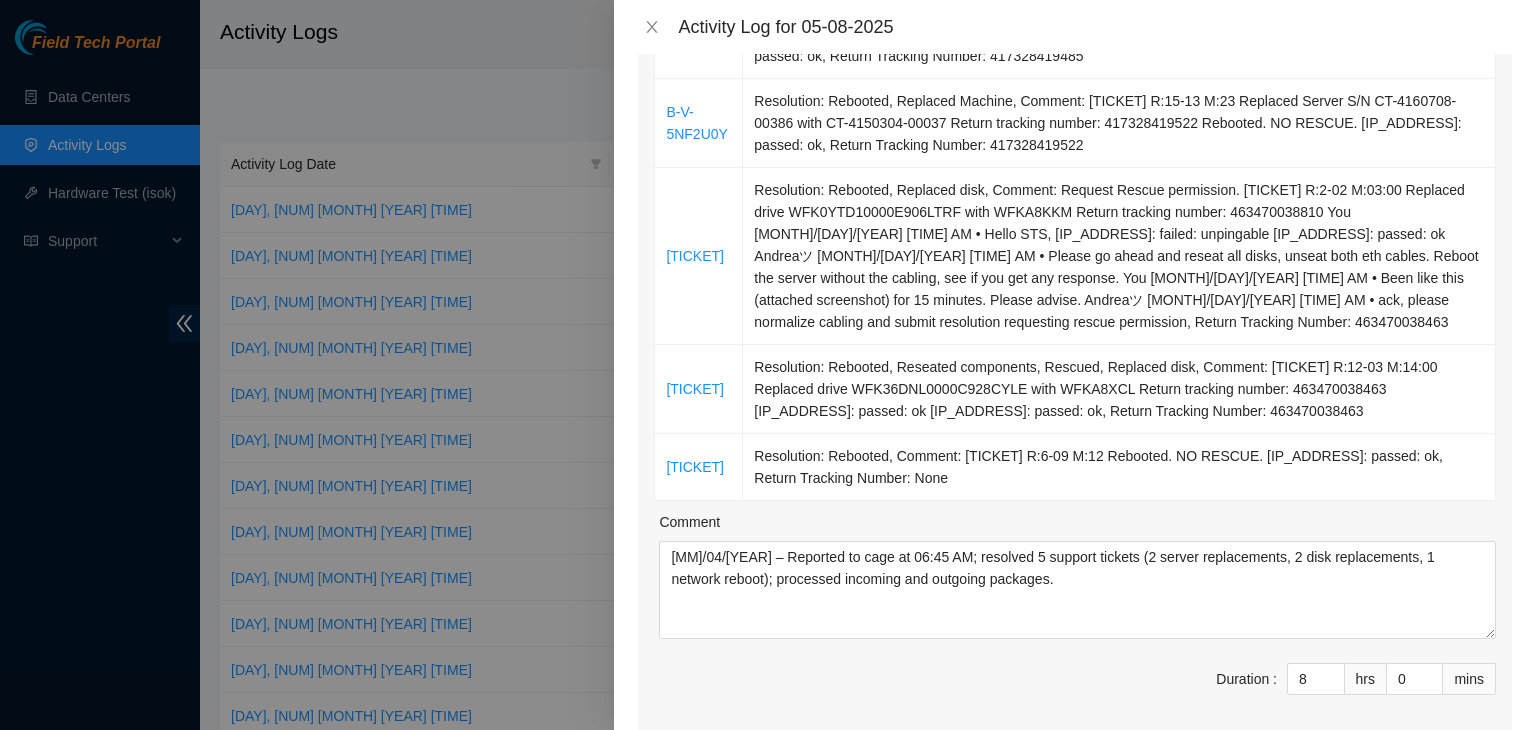 scroll, scrollTop: 400, scrollLeft: 0, axis: vertical 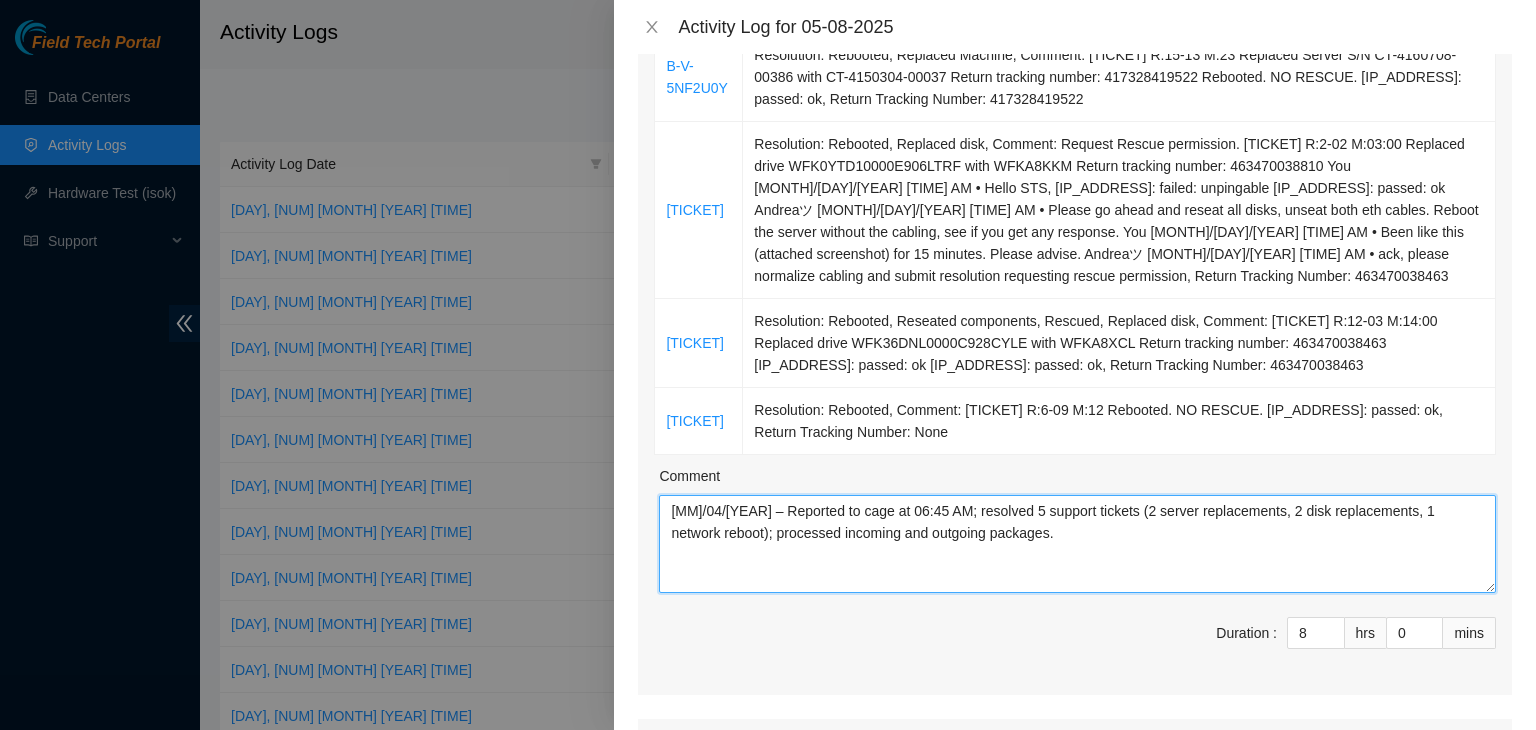 click on "[DATE] – Reported to cage at [TIME]; resolved 5 support tickets (2 server replacements, 2 disk replacements, 1 network reboot); processed incoming and outgoing packages." at bounding box center (1077, 544) 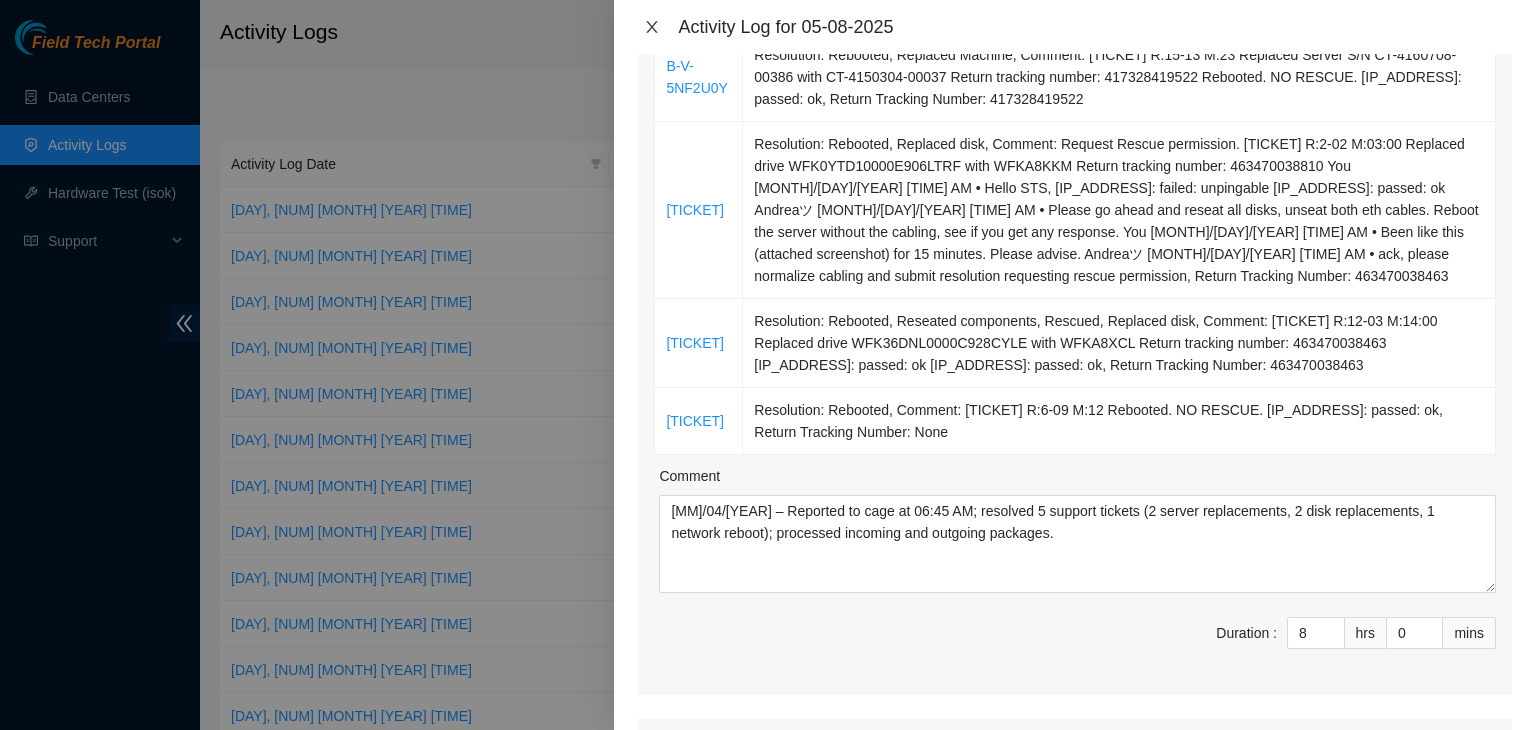 click 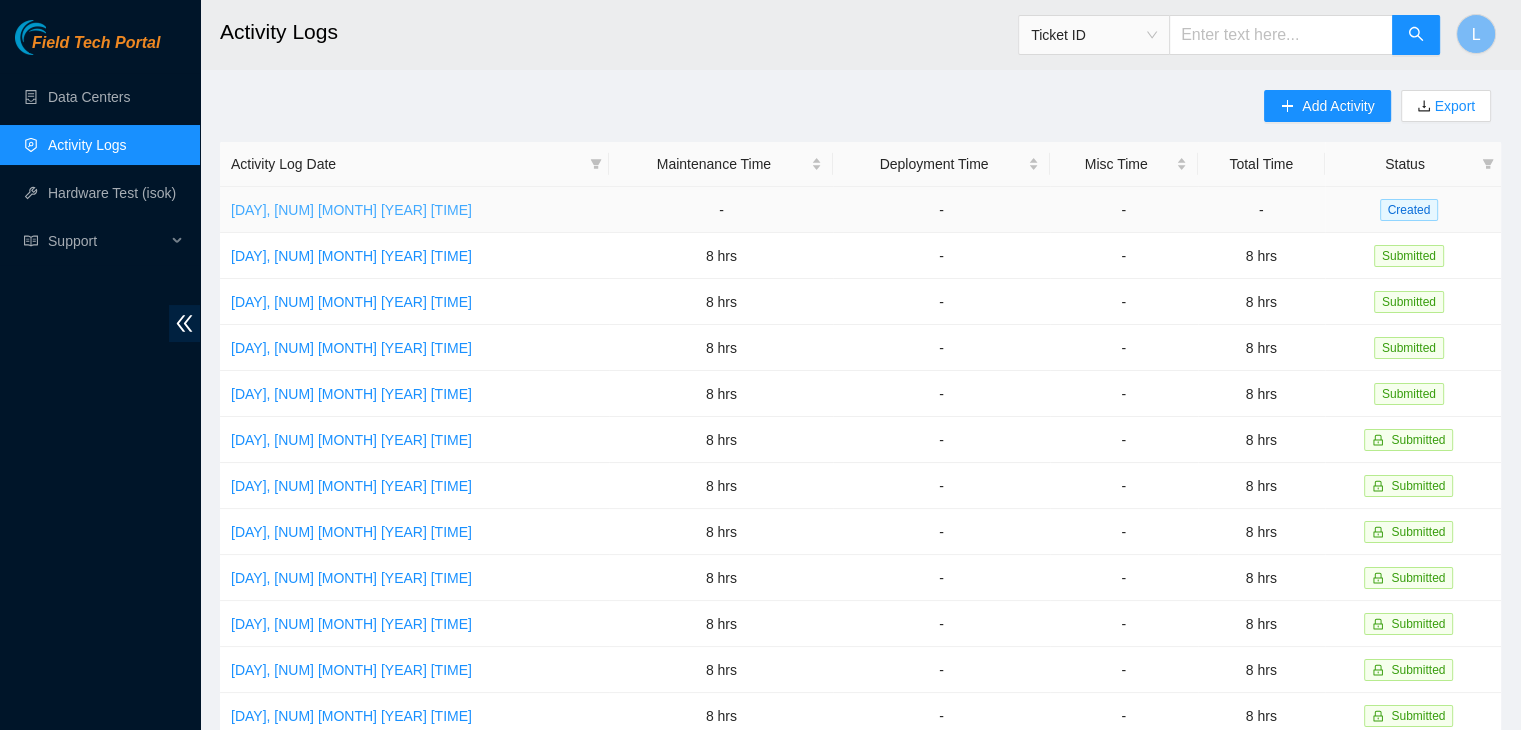 click on "[DAY], [DATE] [TIME]" at bounding box center [351, 210] 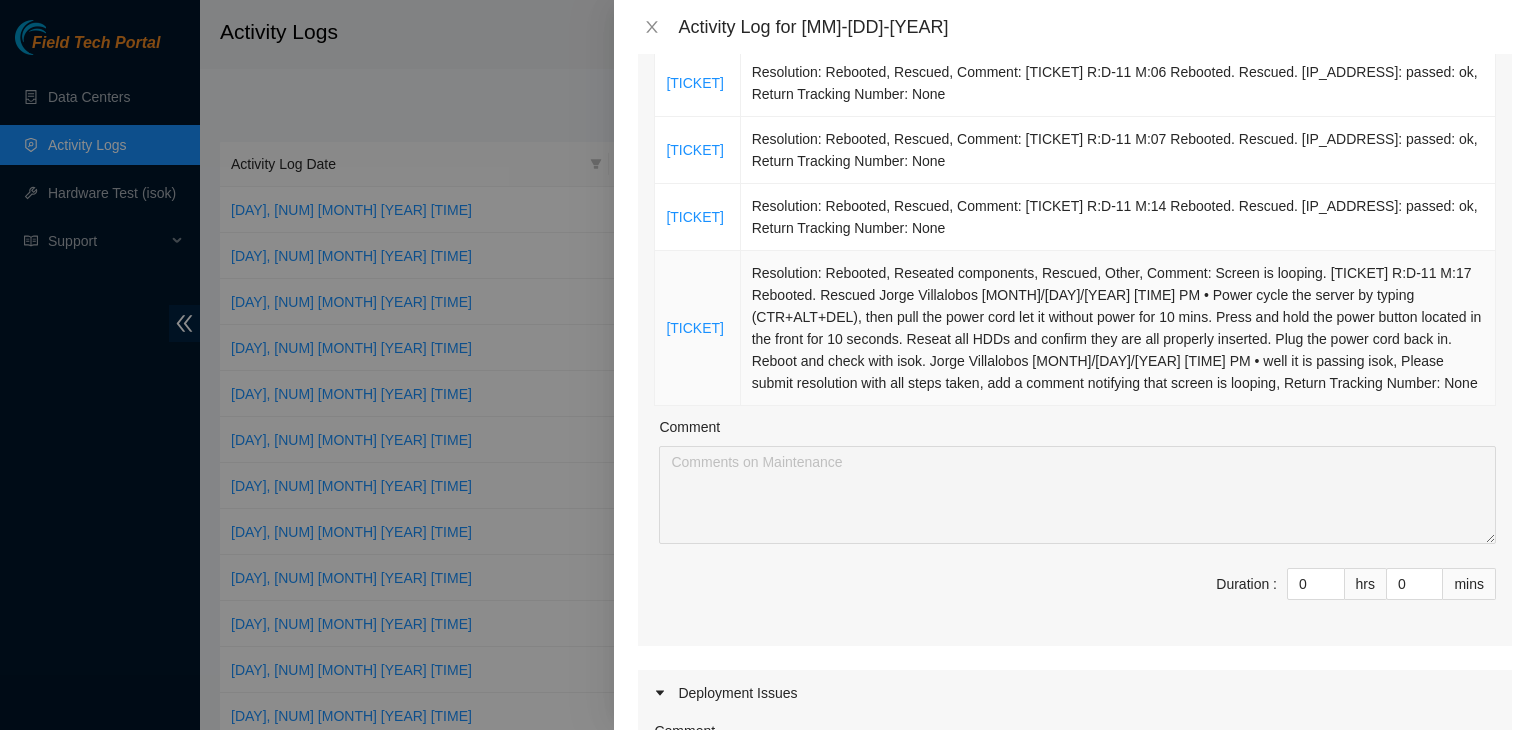 scroll, scrollTop: 500, scrollLeft: 0, axis: vertical 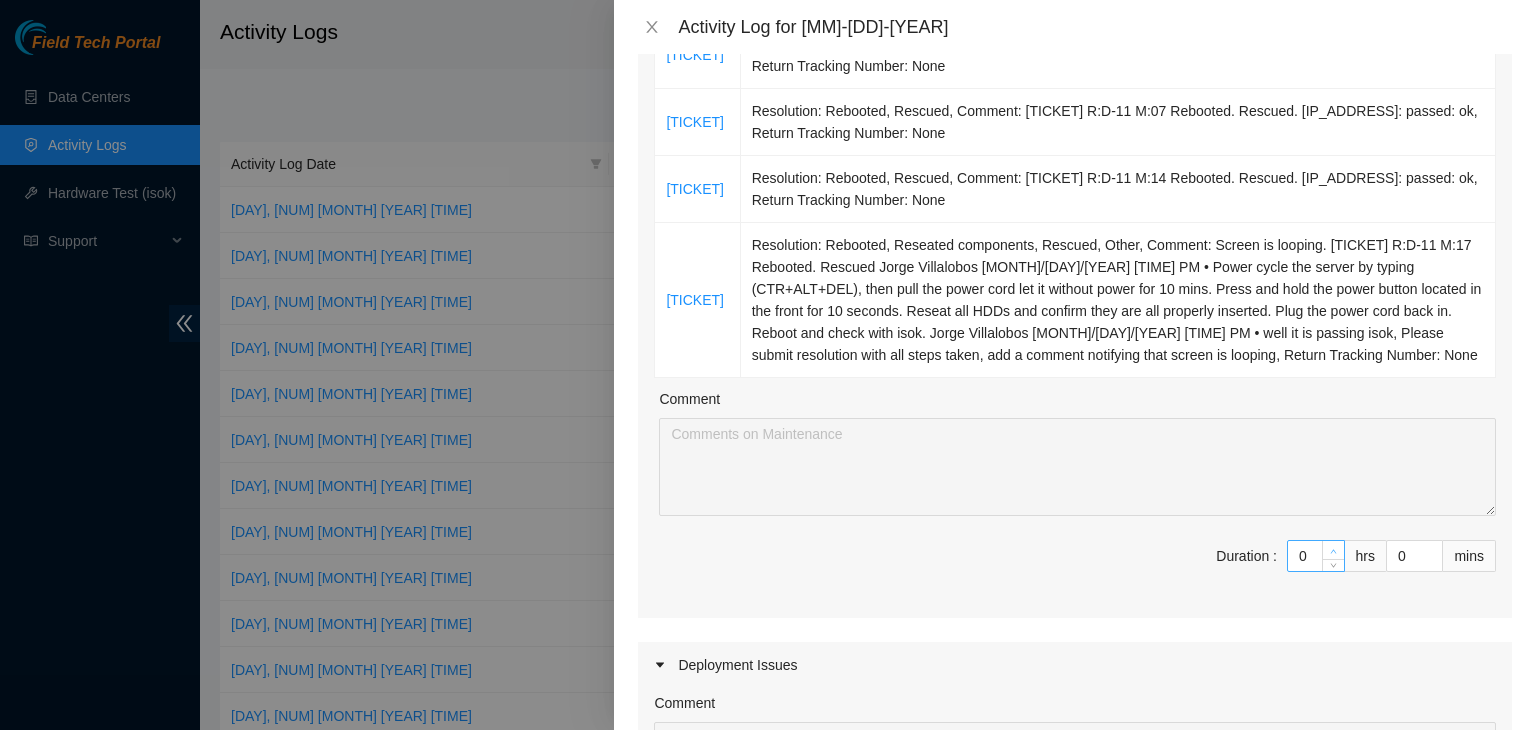 type on "1" 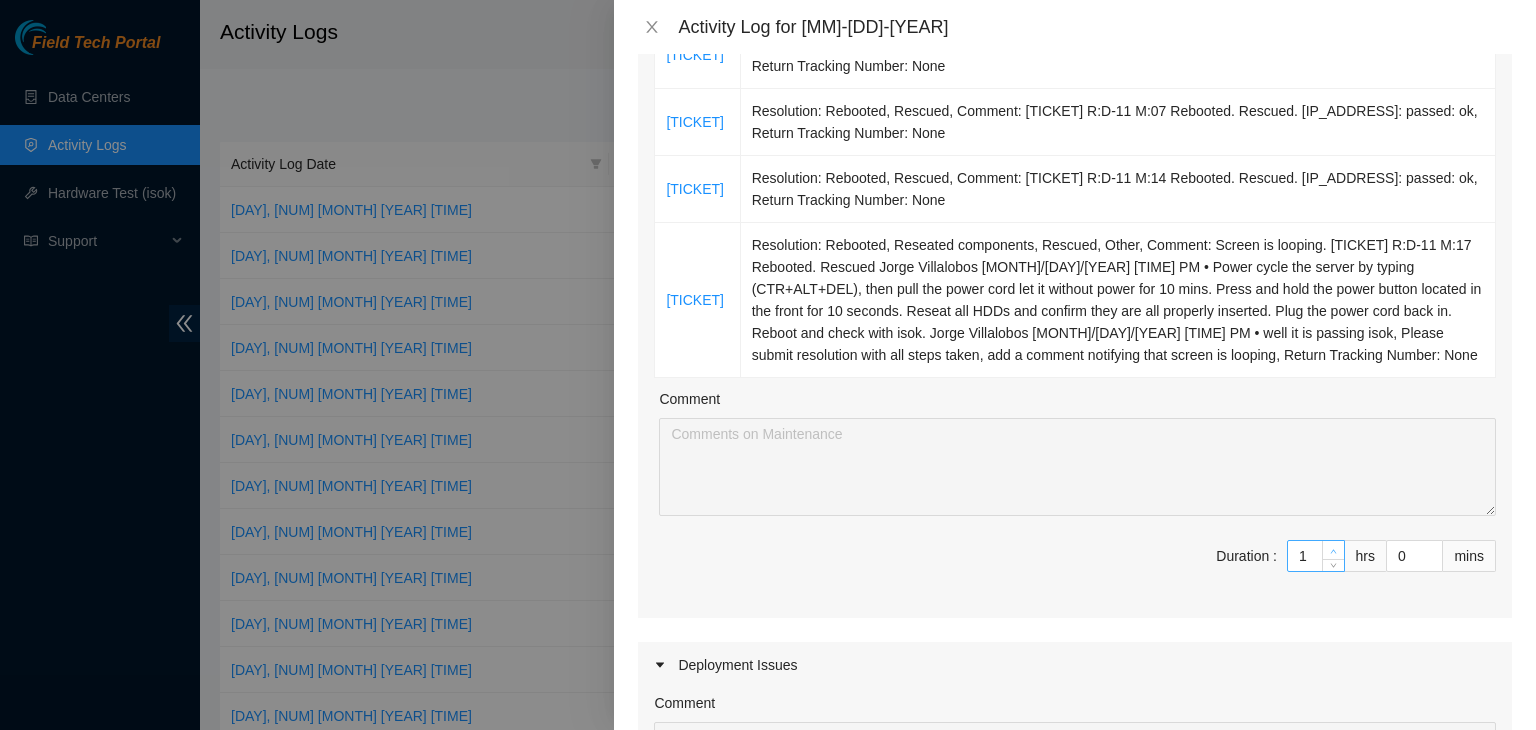 click at bounding box center [1334, 551] 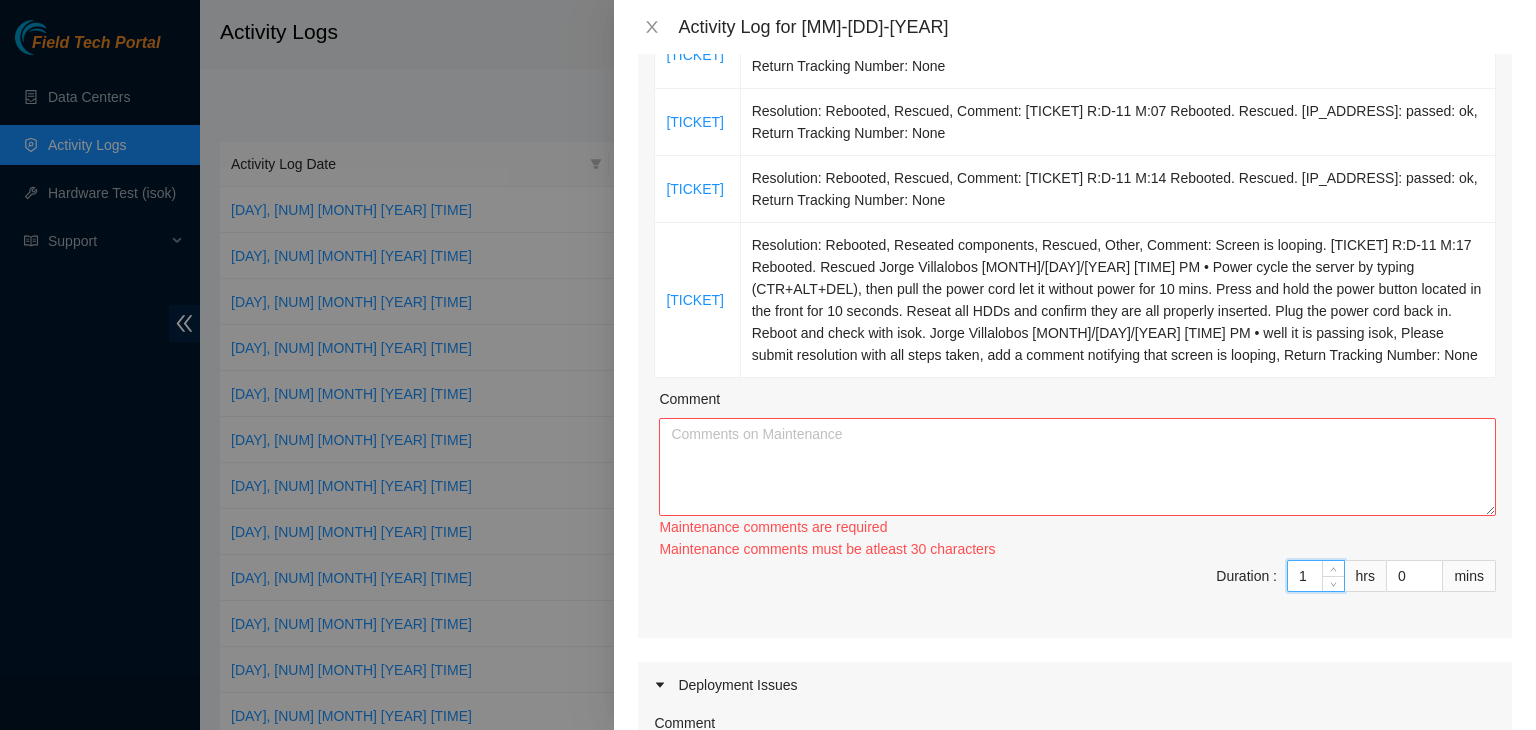 click on "Maintenance comments must be atleast 30 characters" at bounding box center (1077, 549) 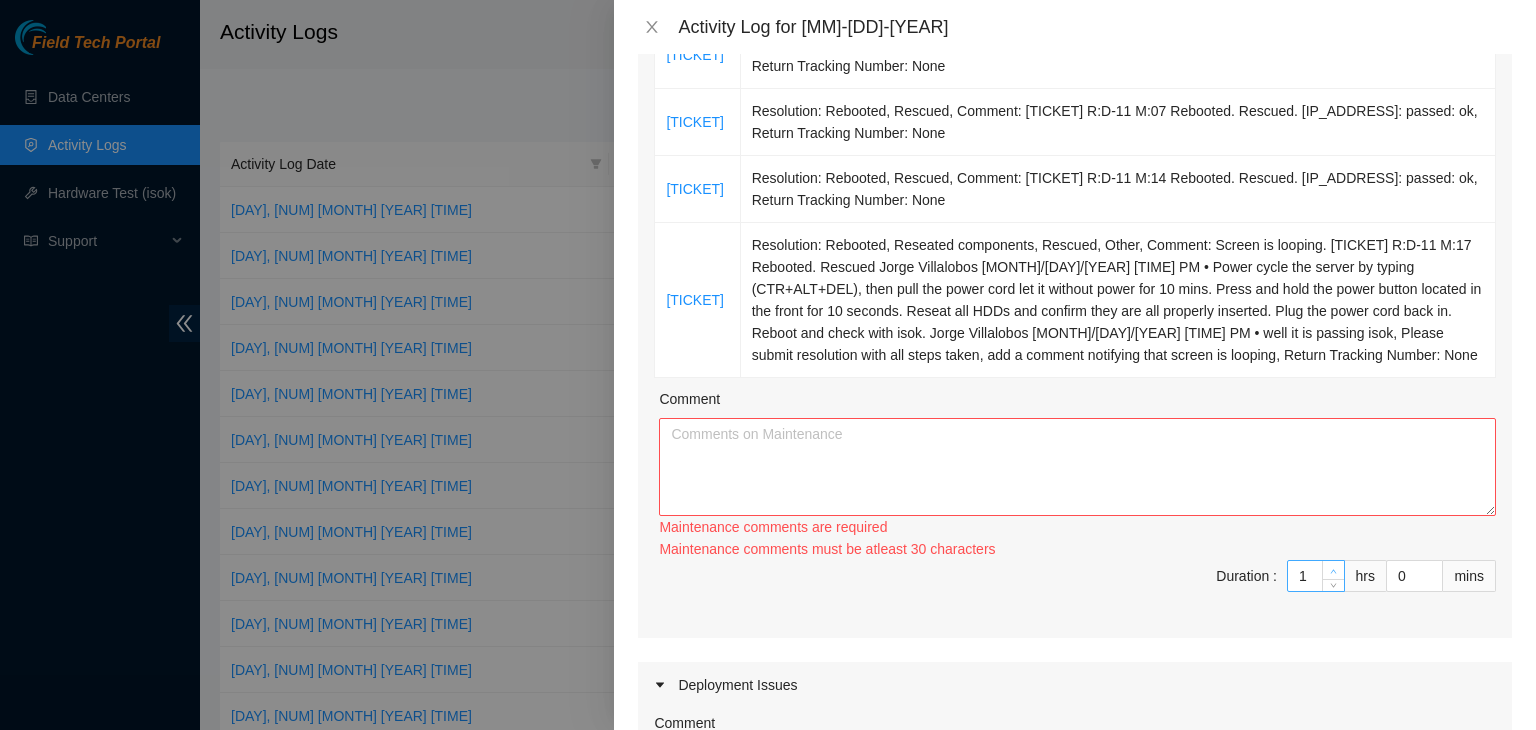 type on "2" 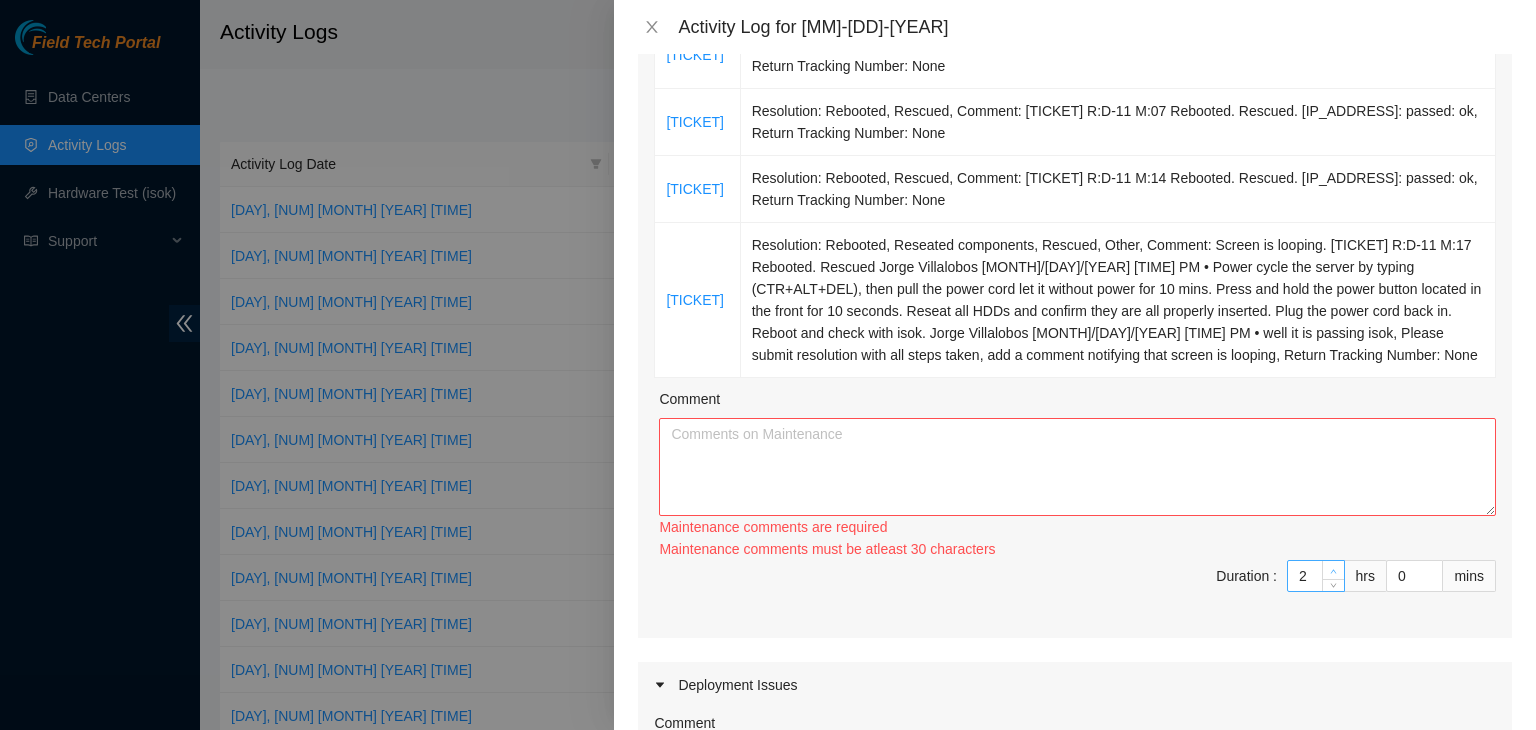 click at bounding box center (1334, 571) 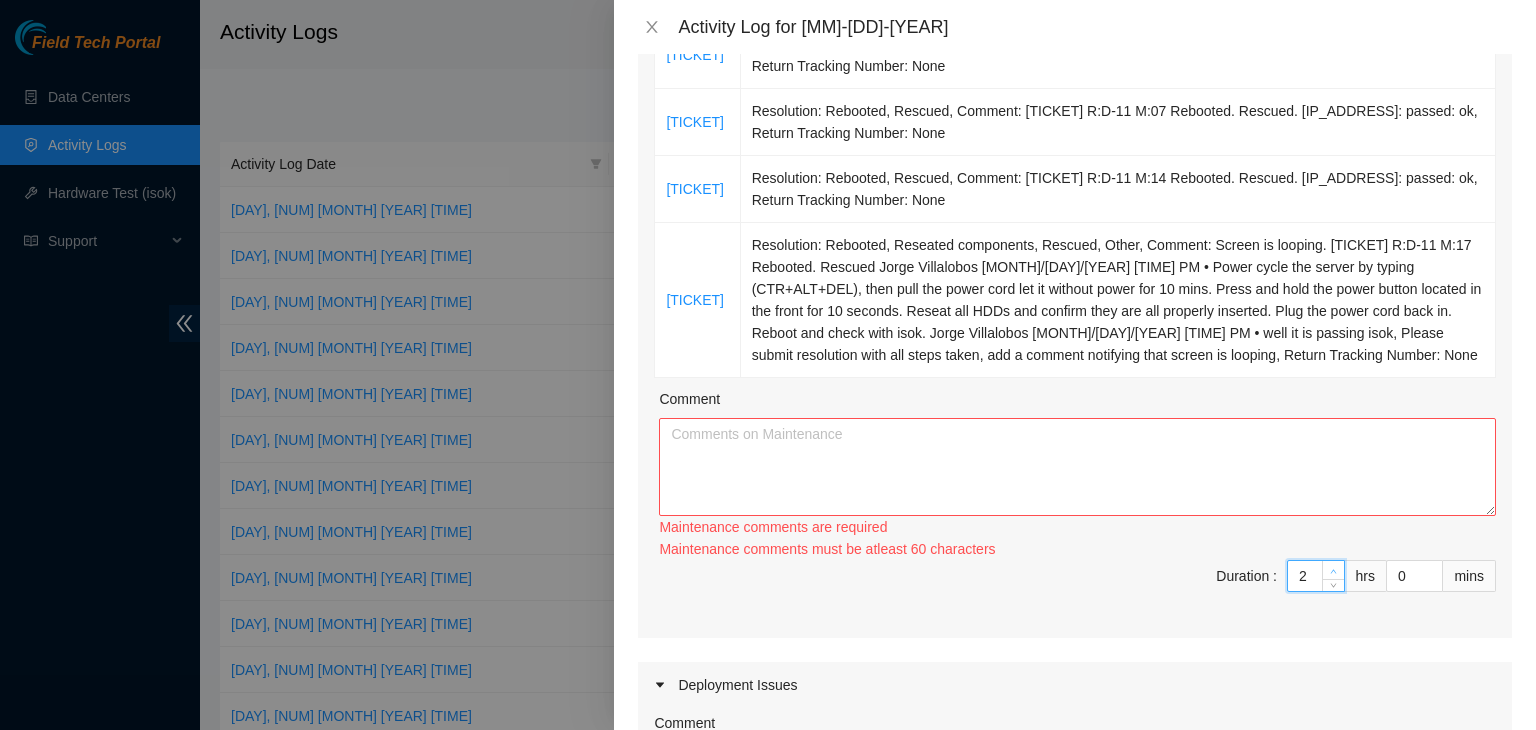 type on "3" 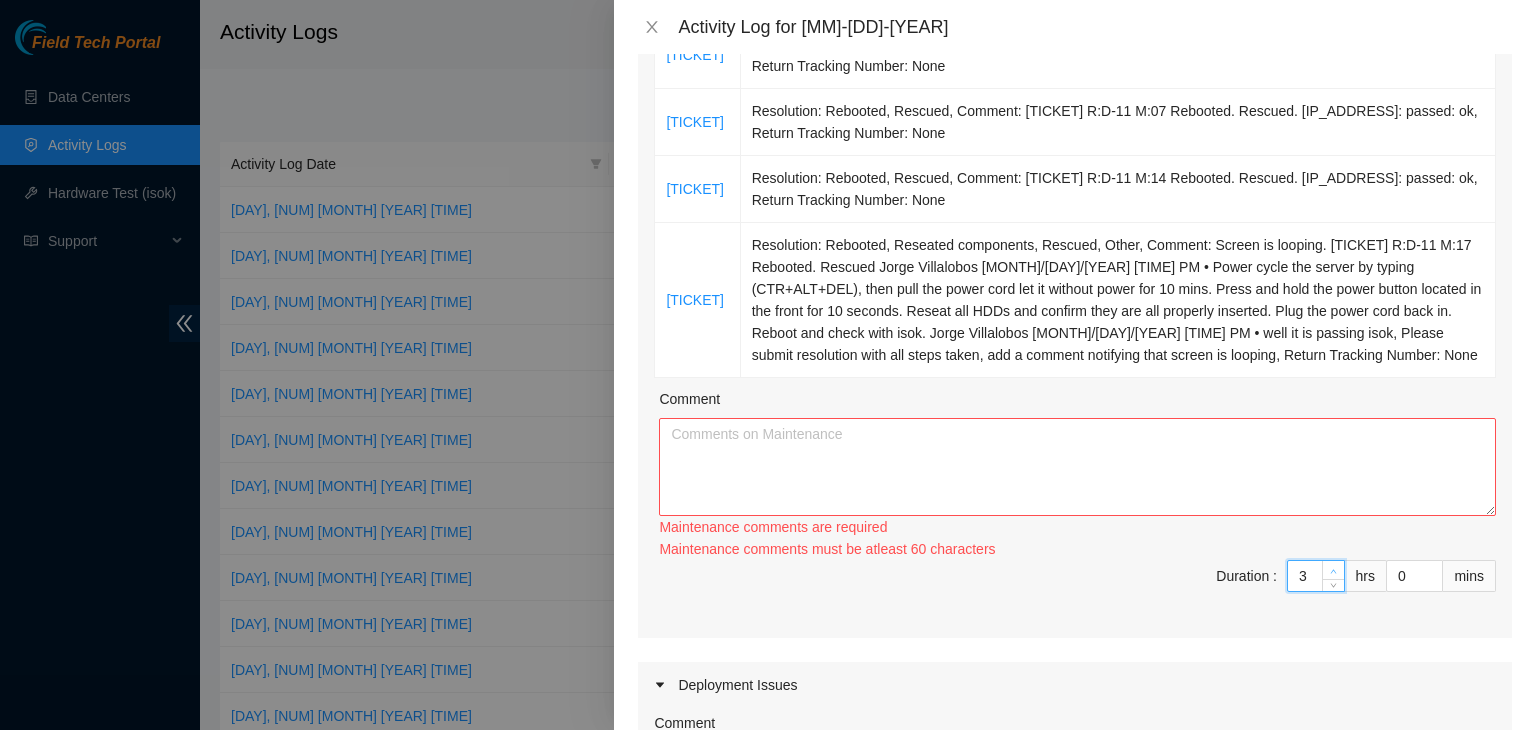 click at bounding box center (1334, 571) 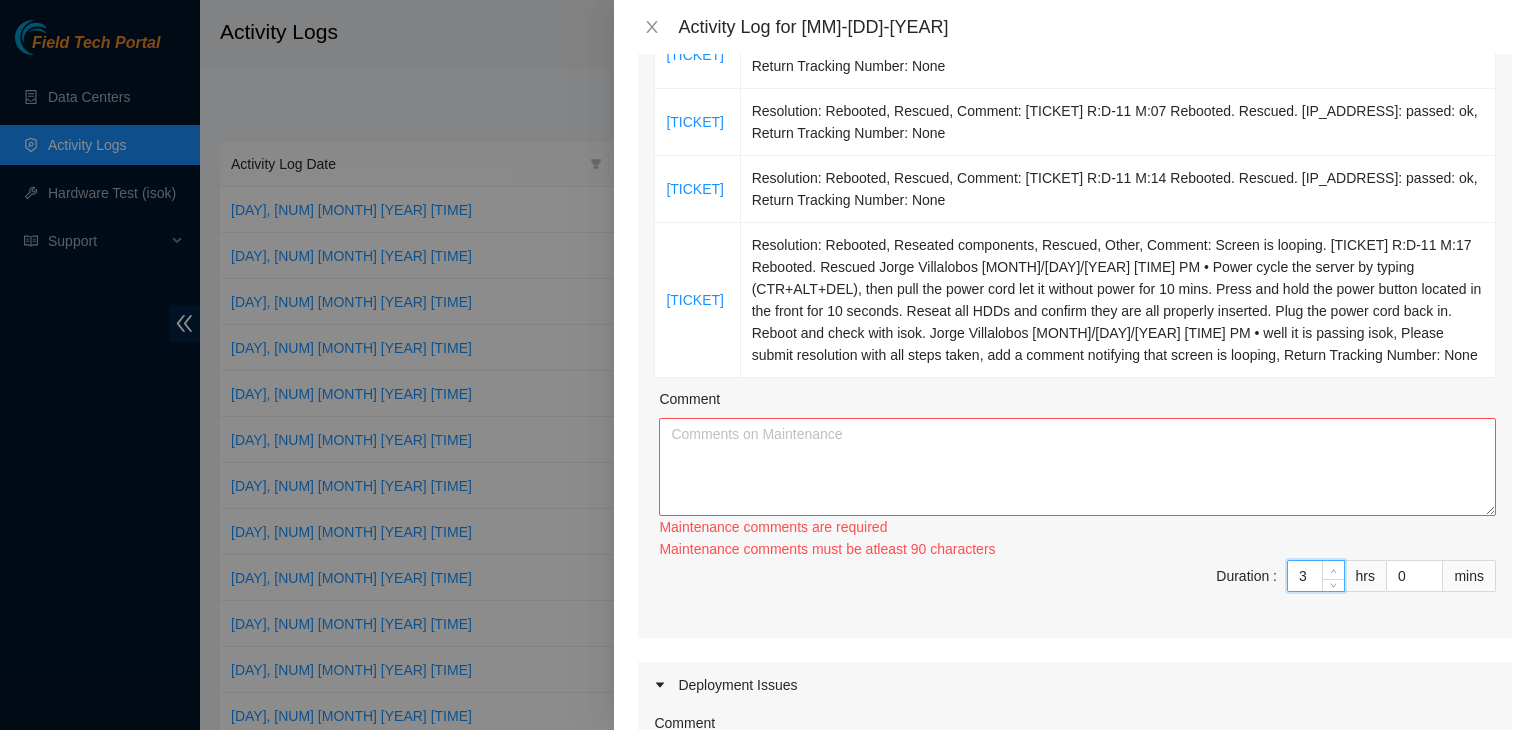 type on "4" 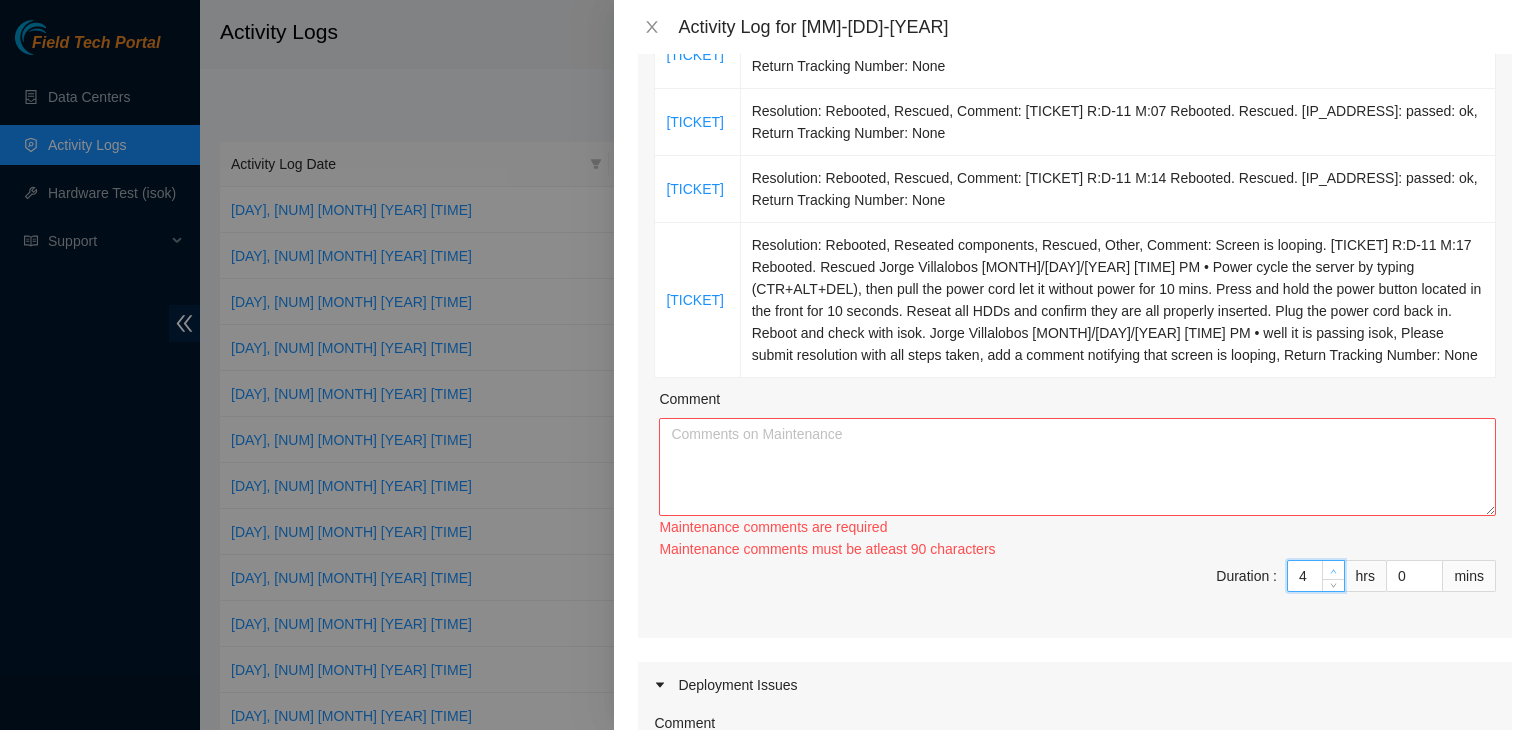 click at bounding box center [1334, 571] 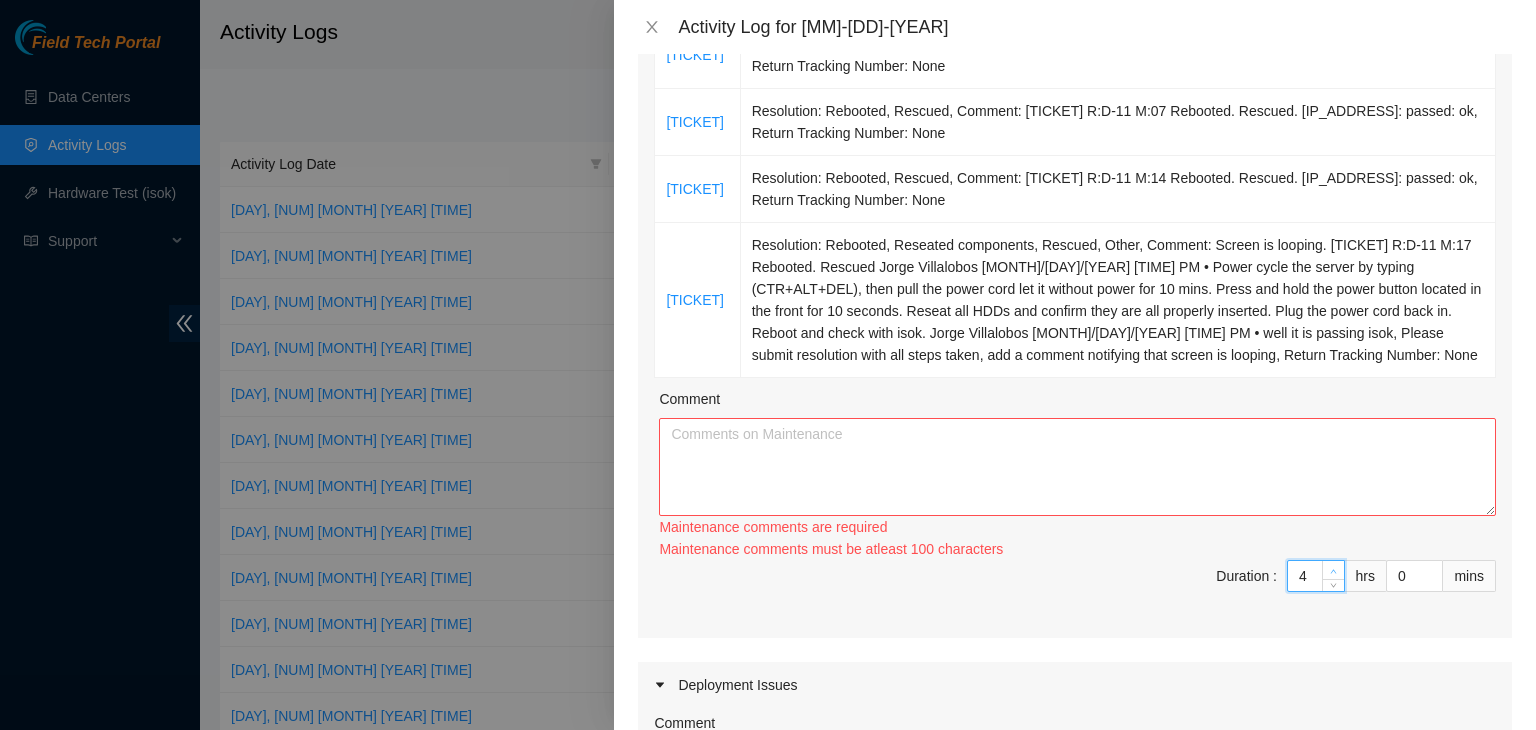 type on "5" 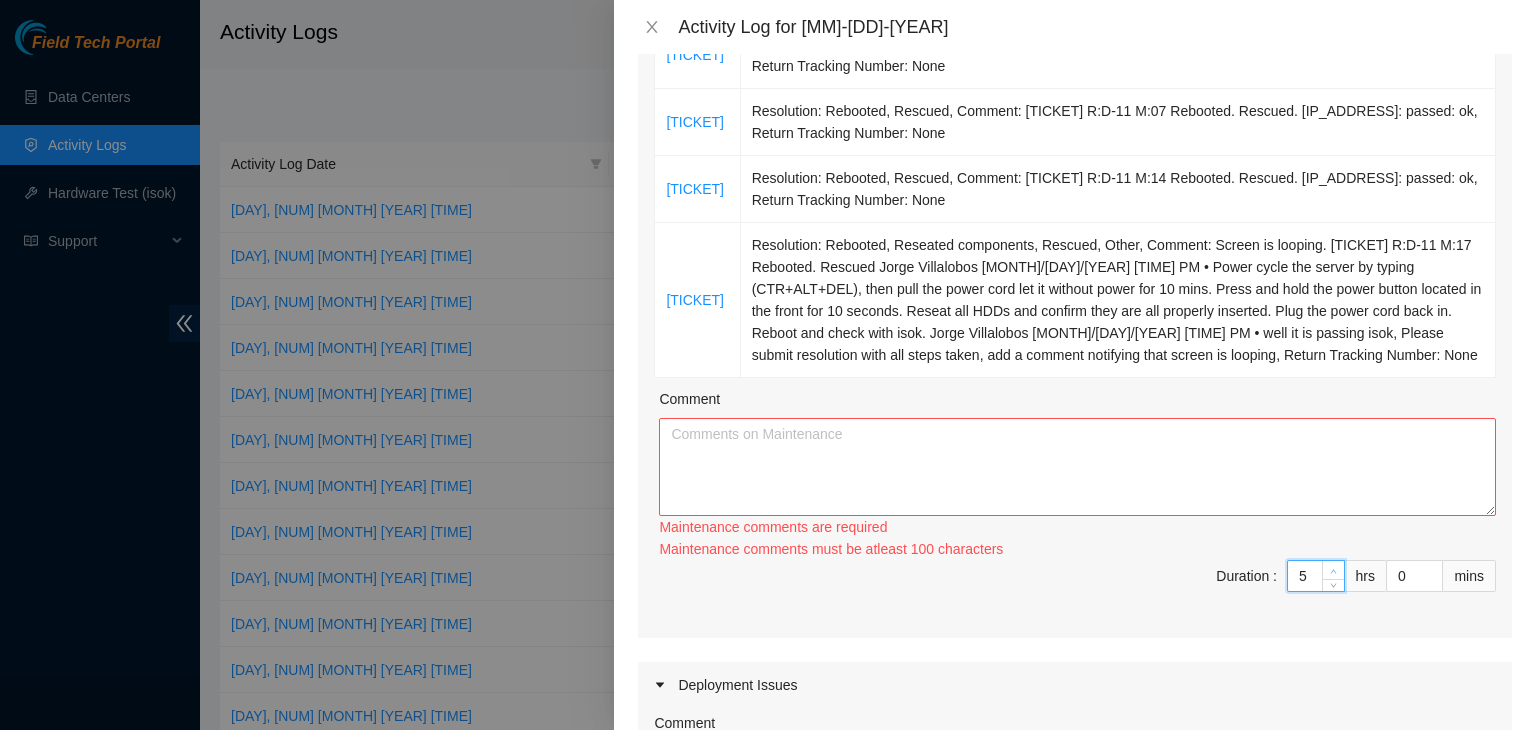 click at bounding box center (1334, 571) 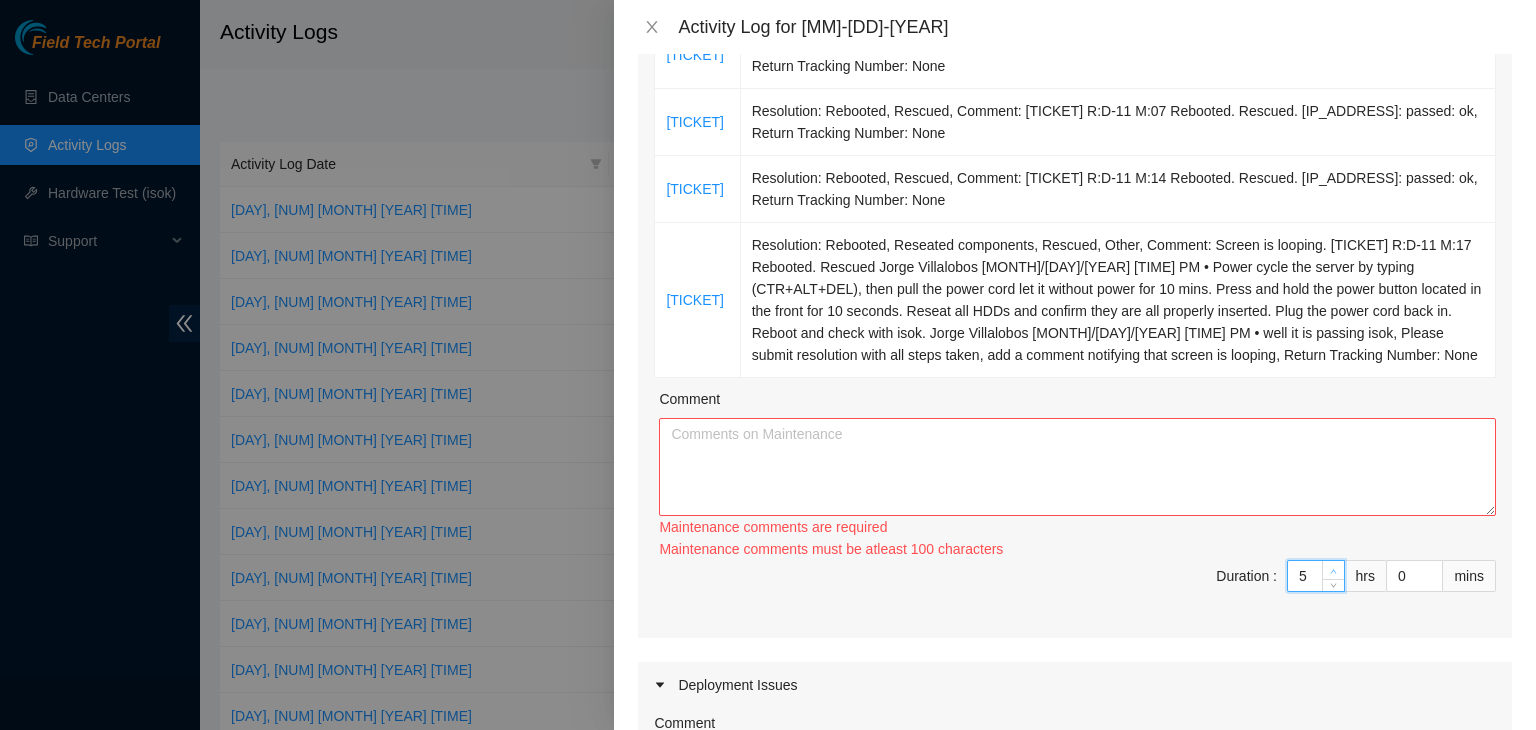 click at bounding box center (1334, 571) 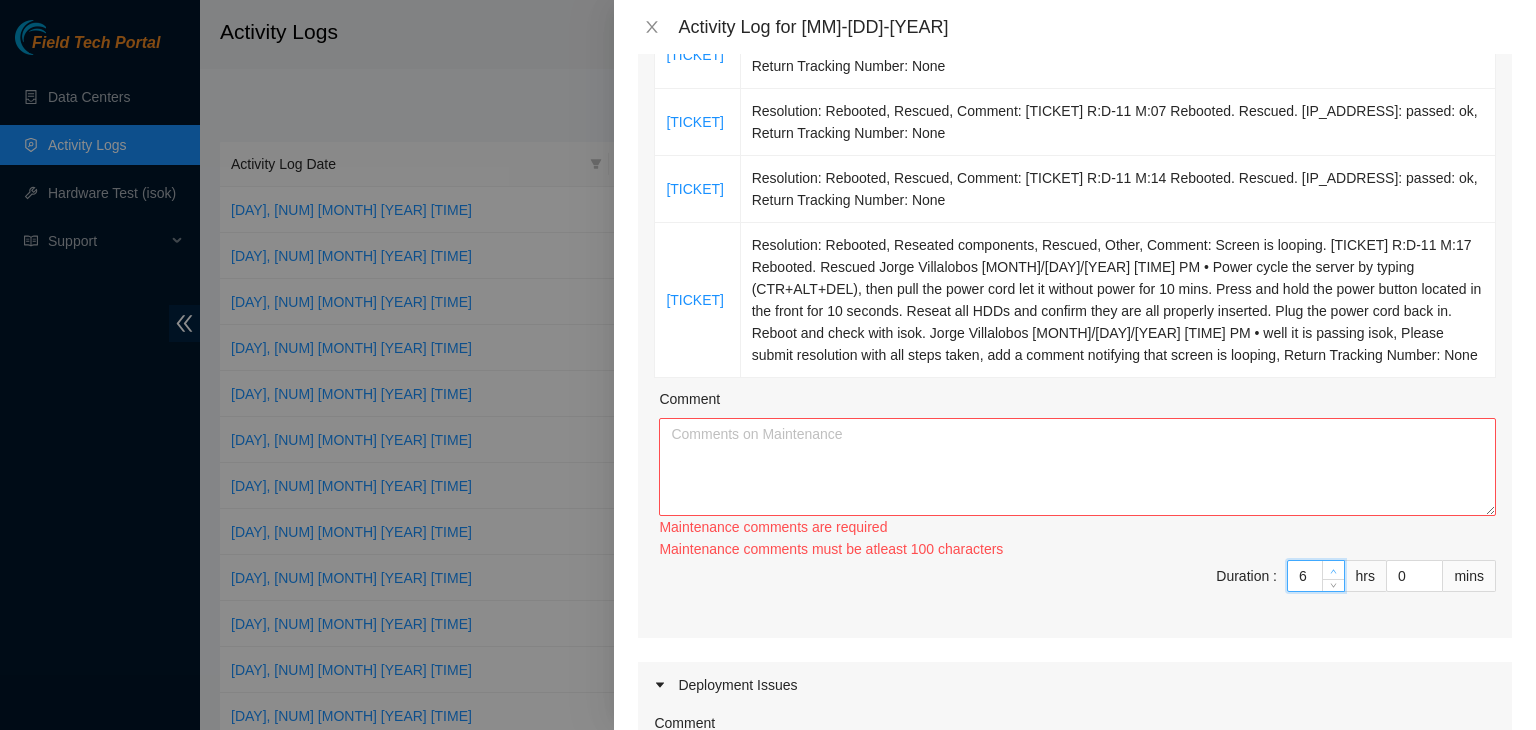 click at bounding box center [1334, 571] 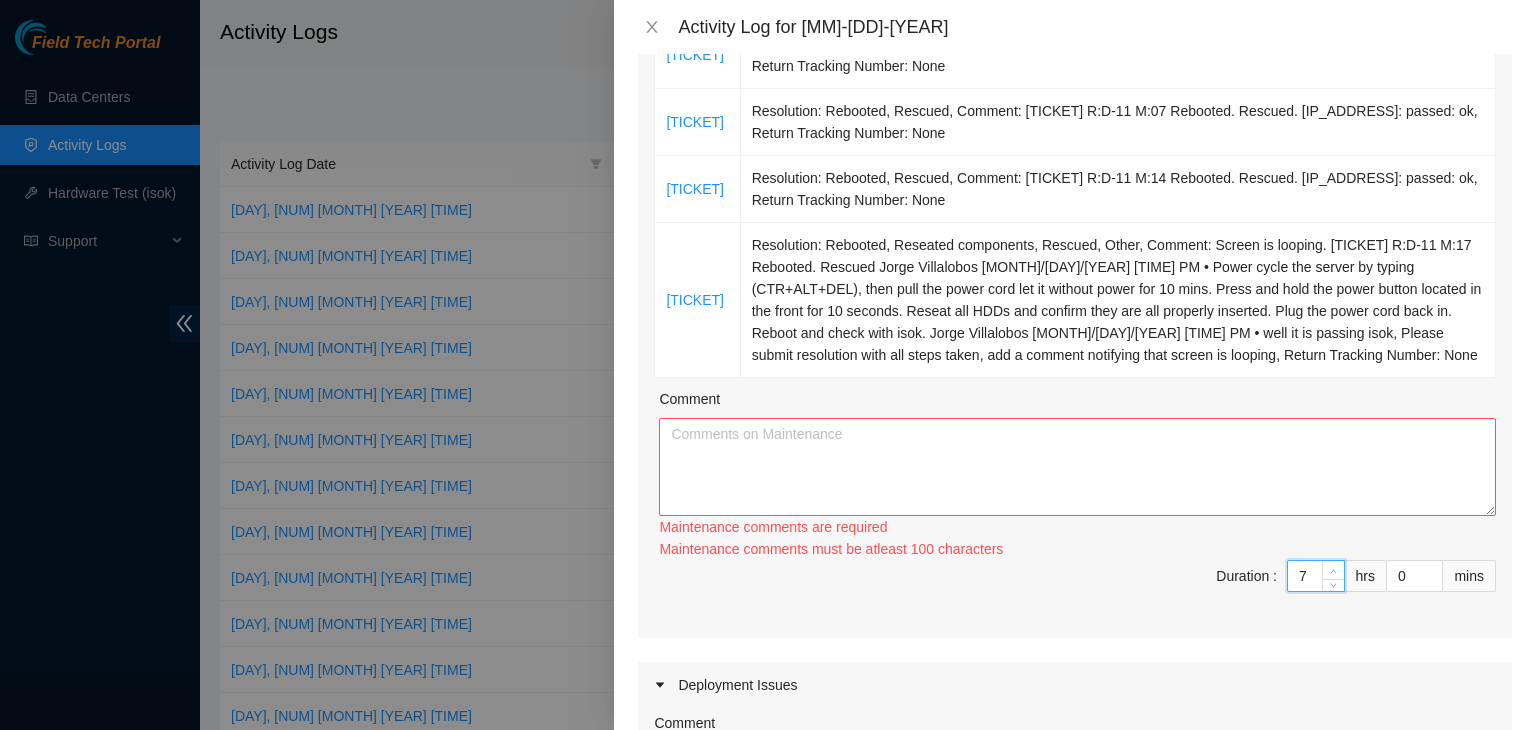 type on "8" 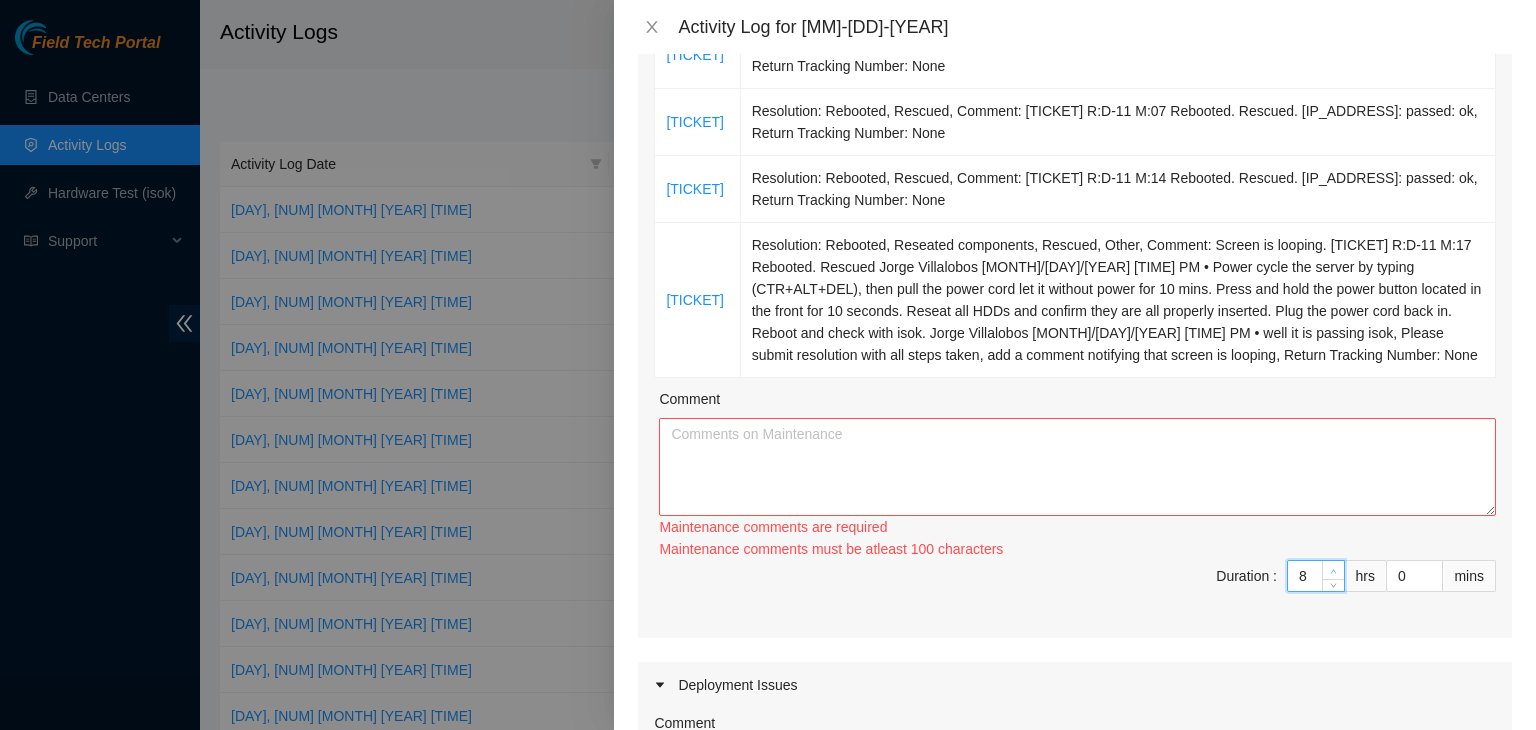 click at bounding box center [1334, 571] 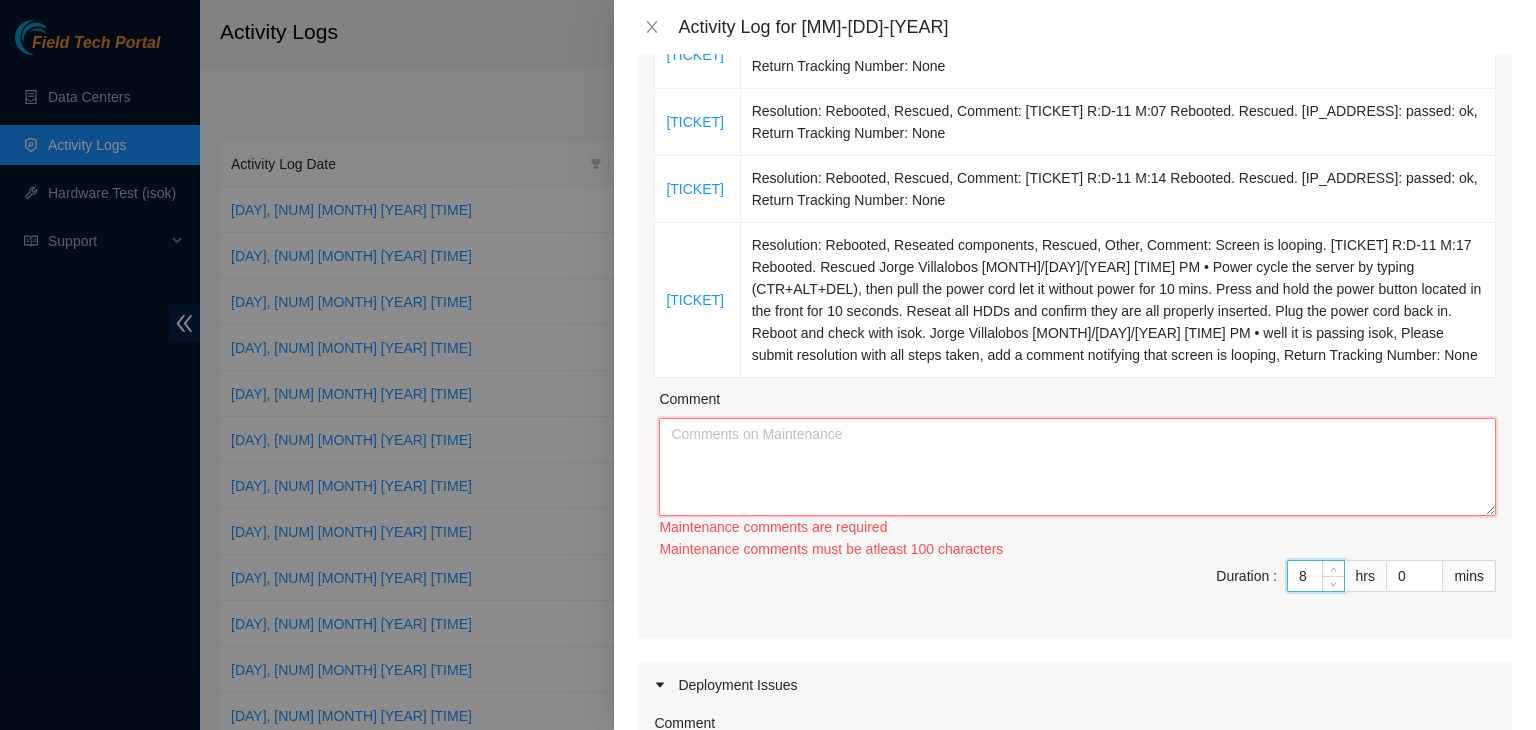 click on "Comment" at bounding box center [1077, 467] 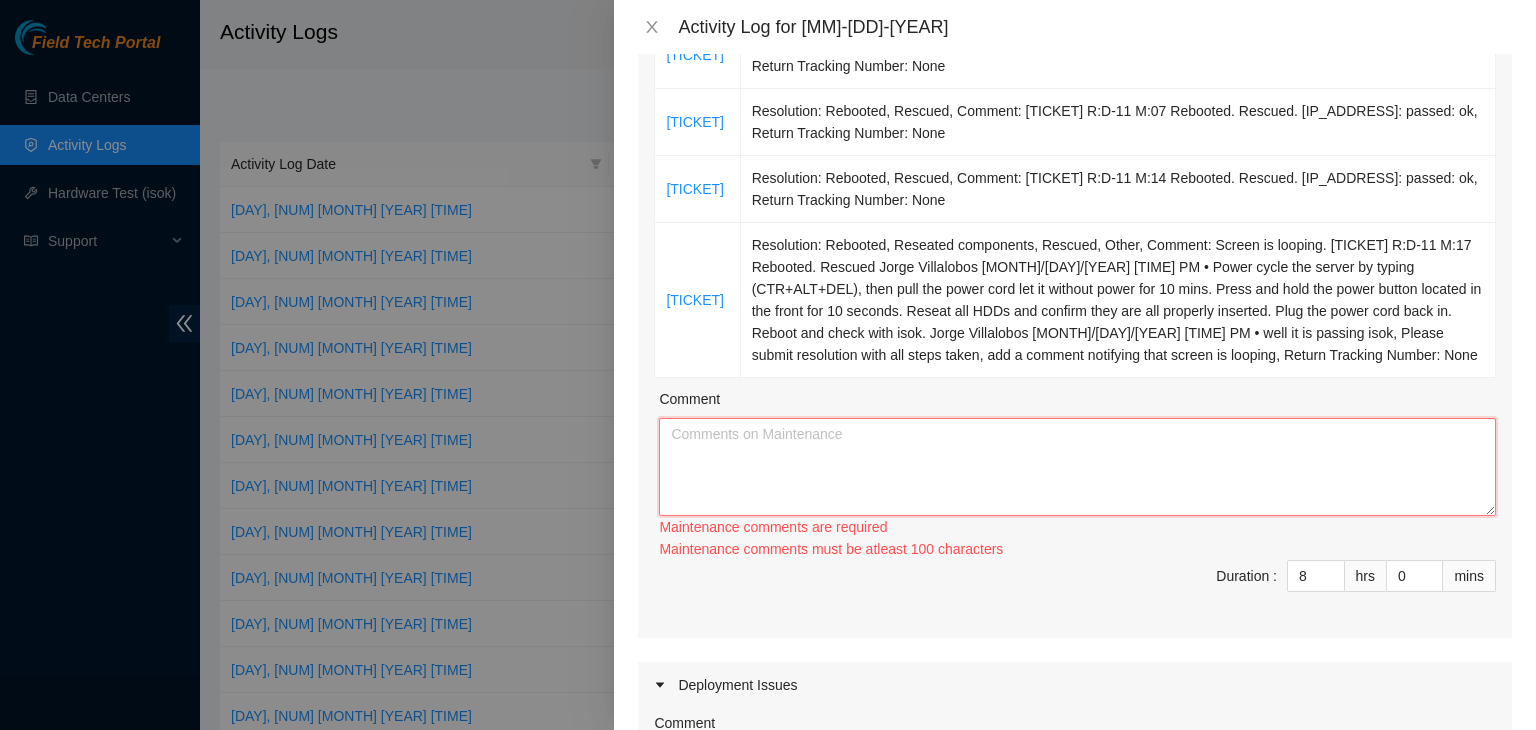 paste on "[DATE] – Reported to cage at [TIME]; resolved 5 support tickets (2 server replacements, 2 disk replacements, 1 network reboot); processed incoming and outgoing packages." 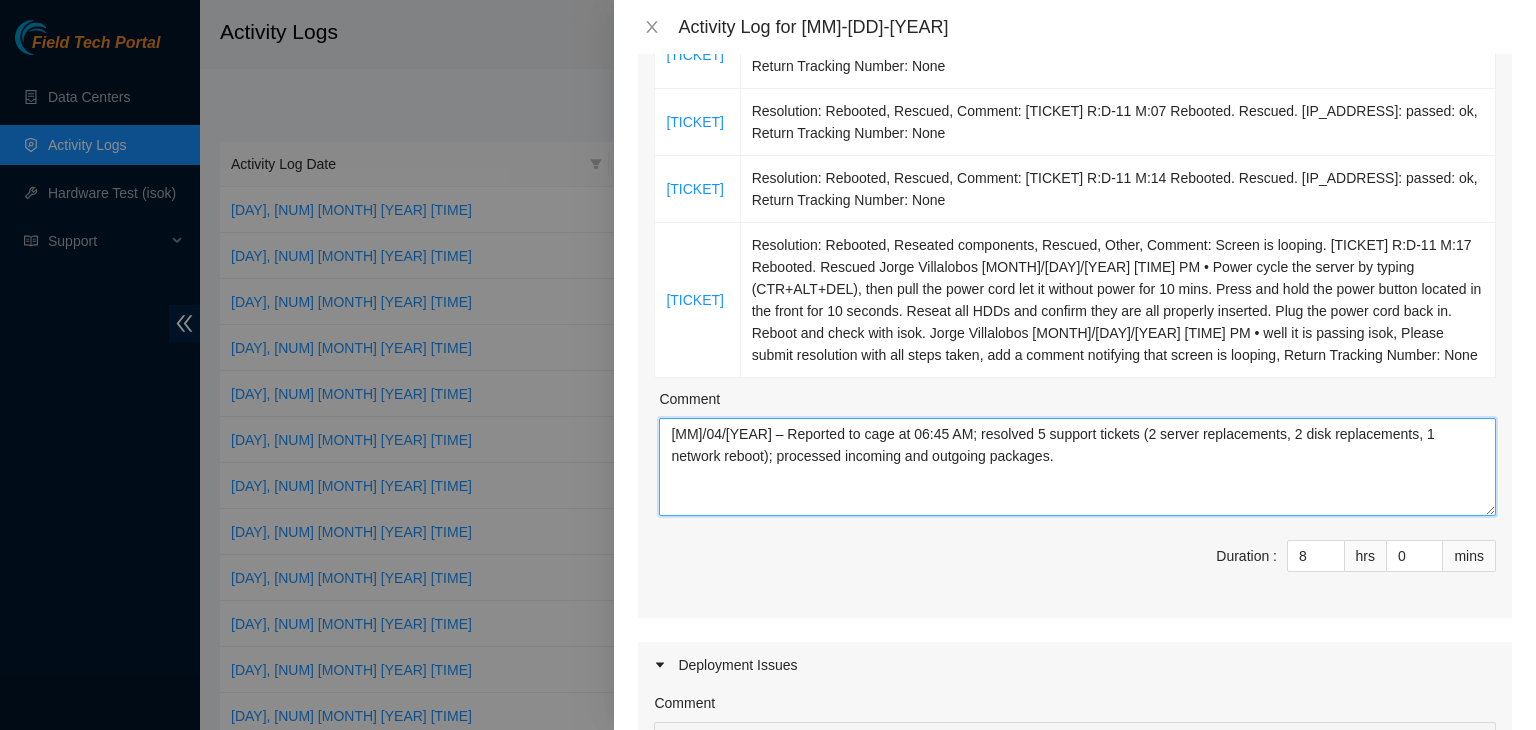 click on "[DATE] – Reported to cage at [TIME]; resolved 5 support tickets (2 server replacements, 2 disk replacements, 1 network reboot); processed incoming and outgoing packages." at bounding box center [1077, 467] 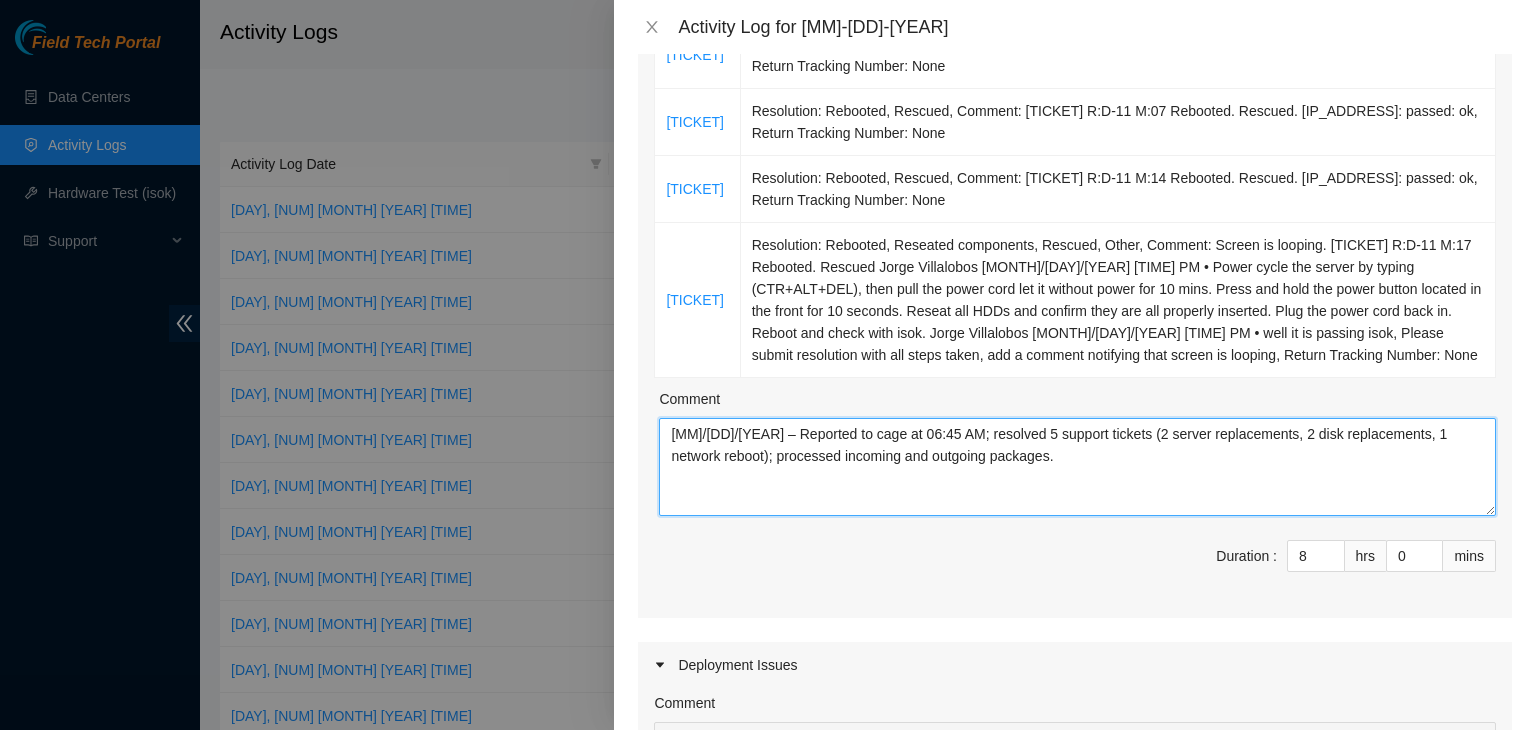 type on "[DATE] – Reported to cage at [TIME]; resolved 5 support tickets (2 server replacements, 2 disk replacements, 1 network reboot); processed incoming and outgoing packages." 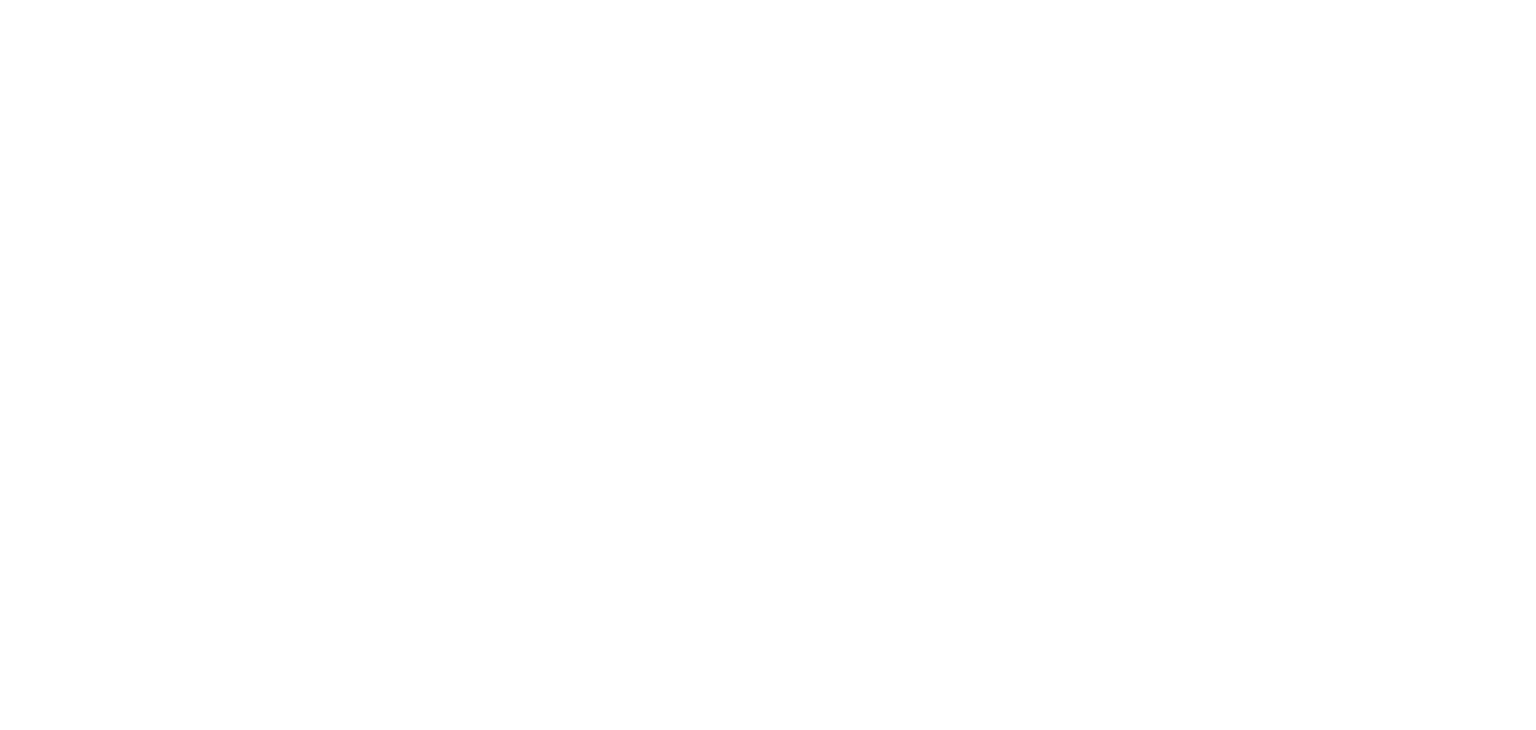 scroll, scrollTop: 0, scrollLeft: 0, axis: both 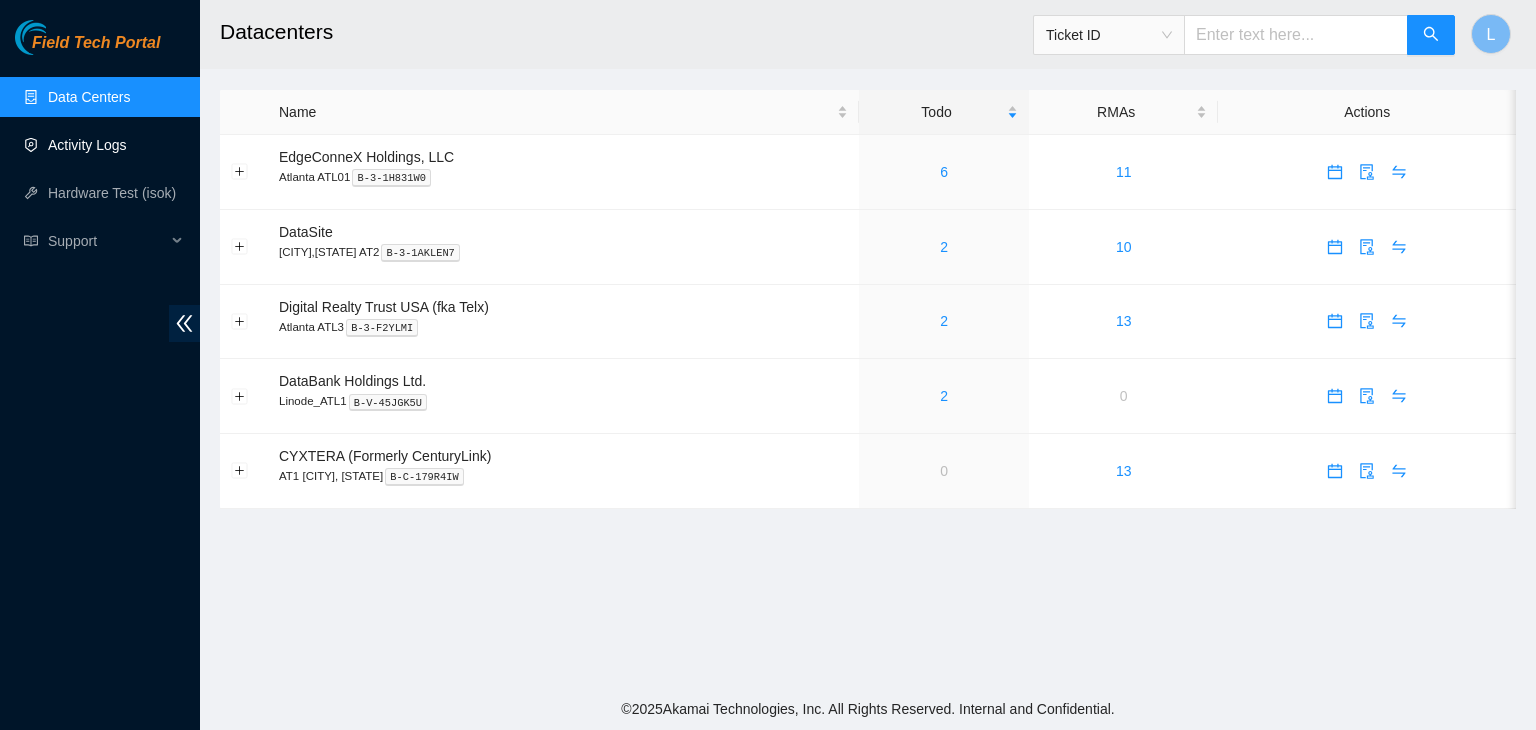 click on "Activity Logs" at bounding box center (87, 145) 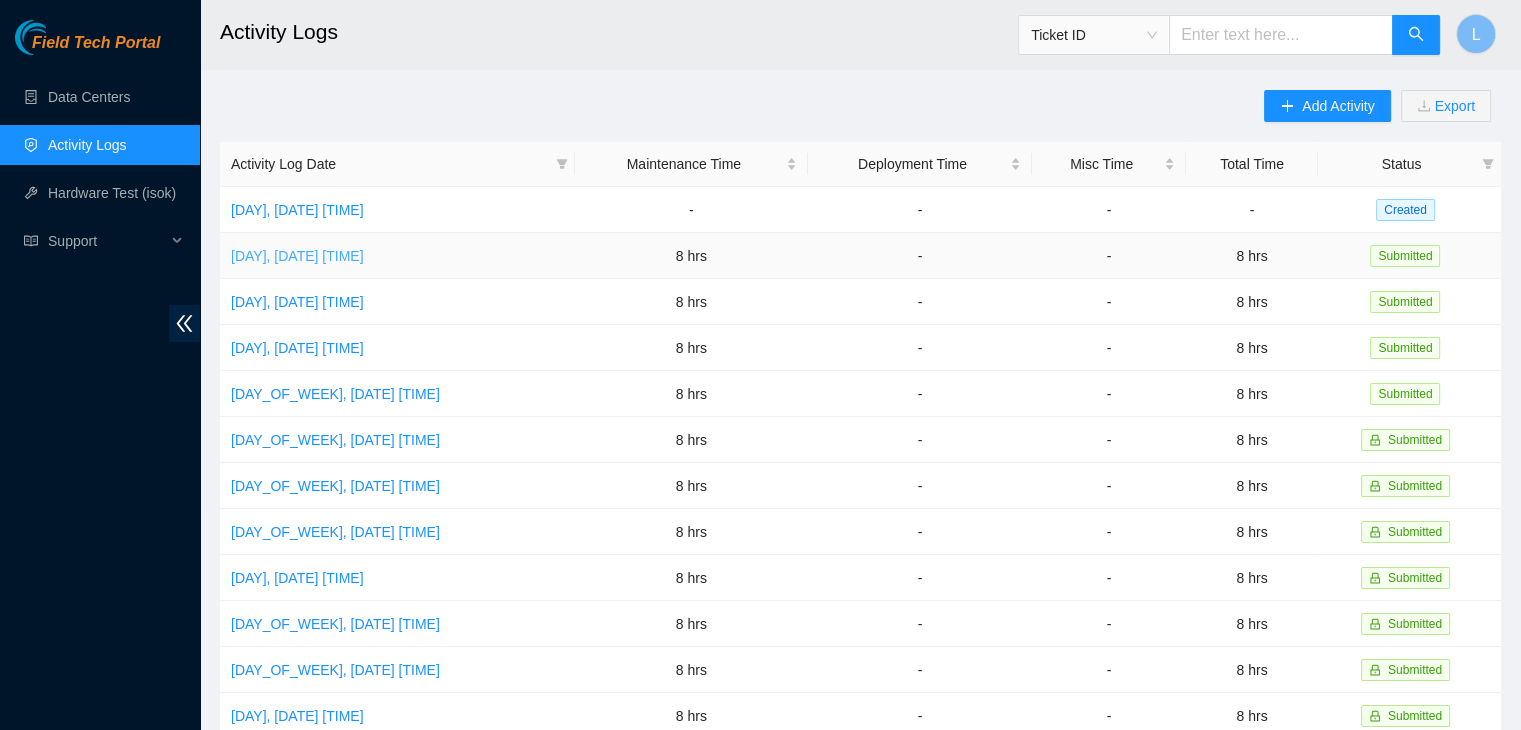 click on "[DAY], [DATE] [TIME]" at bounding box center (297, 256) 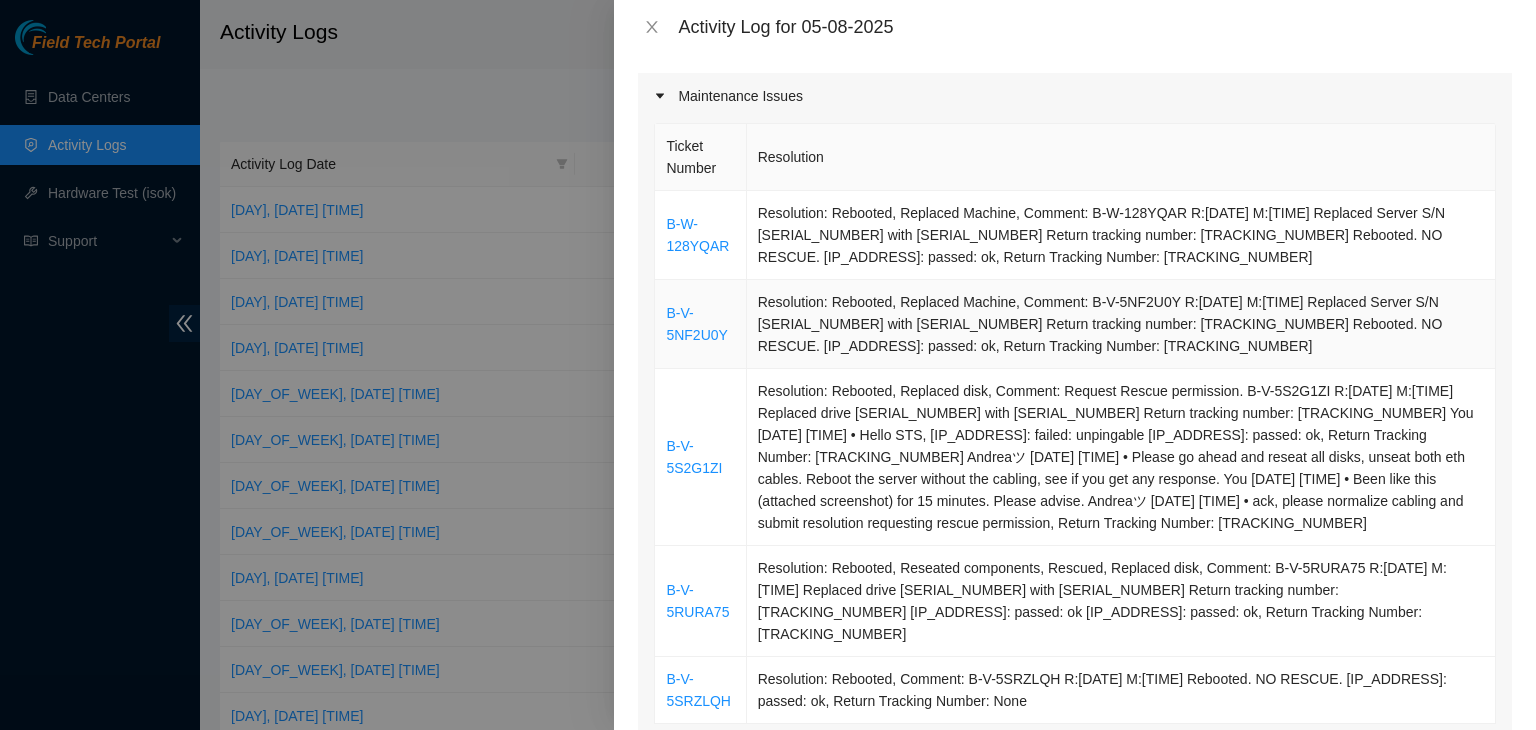 scroll, scrollTop: 400, scrollLeft: 0, axis: vertical 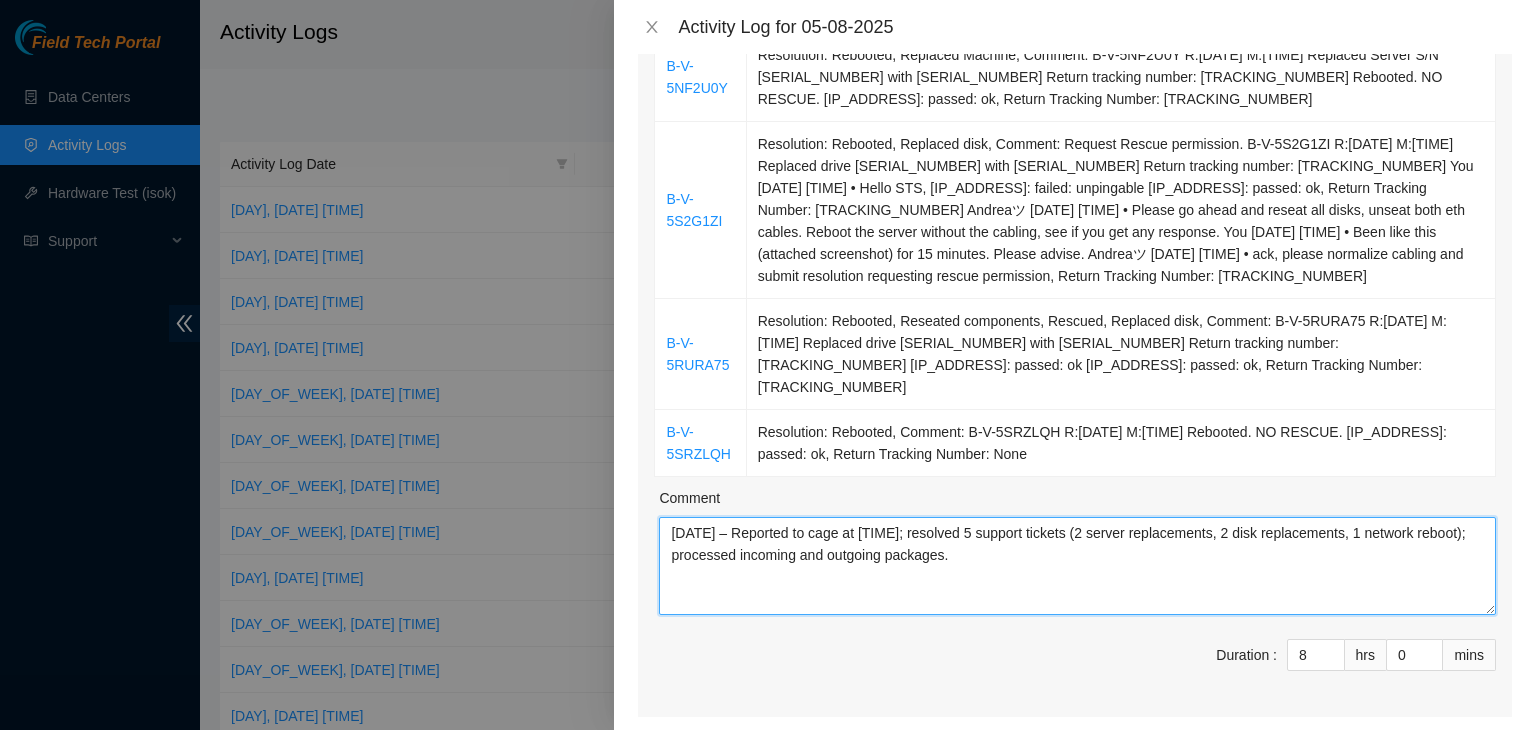 click on "[DATE] – Reported to cage at [TIME]; resolved 5 support tickets (2 server replacements, 2 disk replacements, 1 network reboot); processed incoming and outgoing packages." at bounding box center [1077, 566] 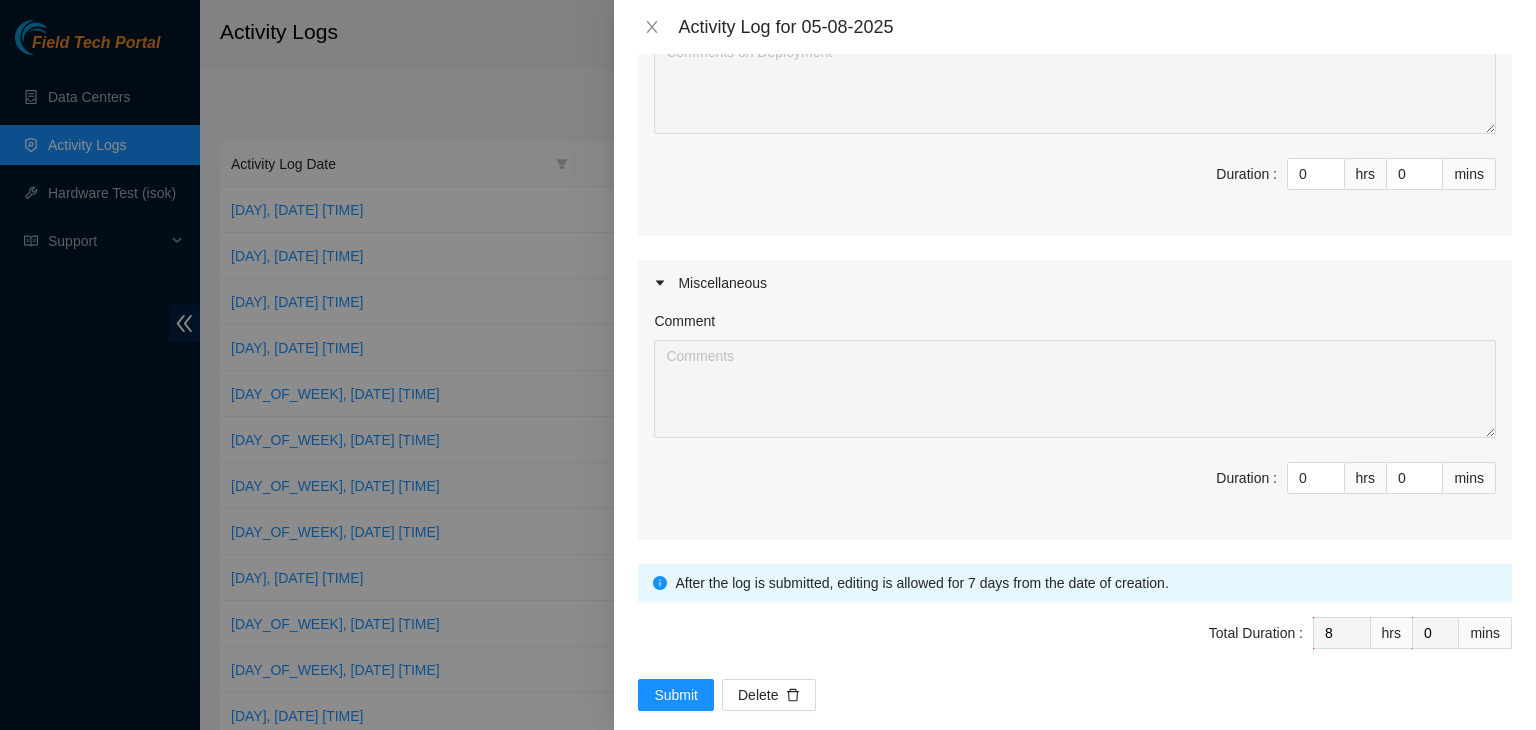scroll, scrollTop: 1186, scrollLeft: 0, axis: vertical 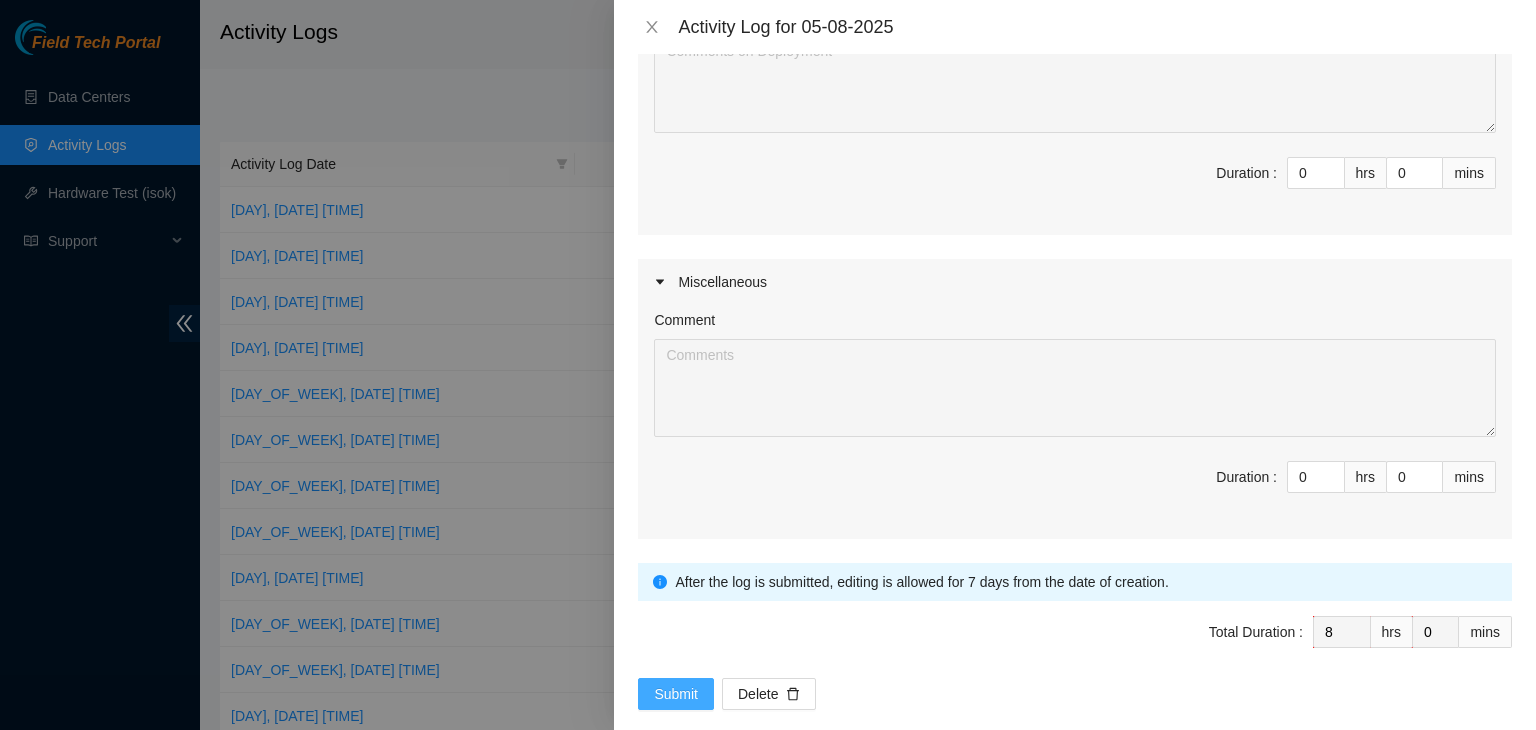type on "[DATE] – Reported to cage at [TIME]; resolved 5 support tickets (2 server replacements, 2 disk replacements, 1 network reboot); processed incoming and outgoing packages." 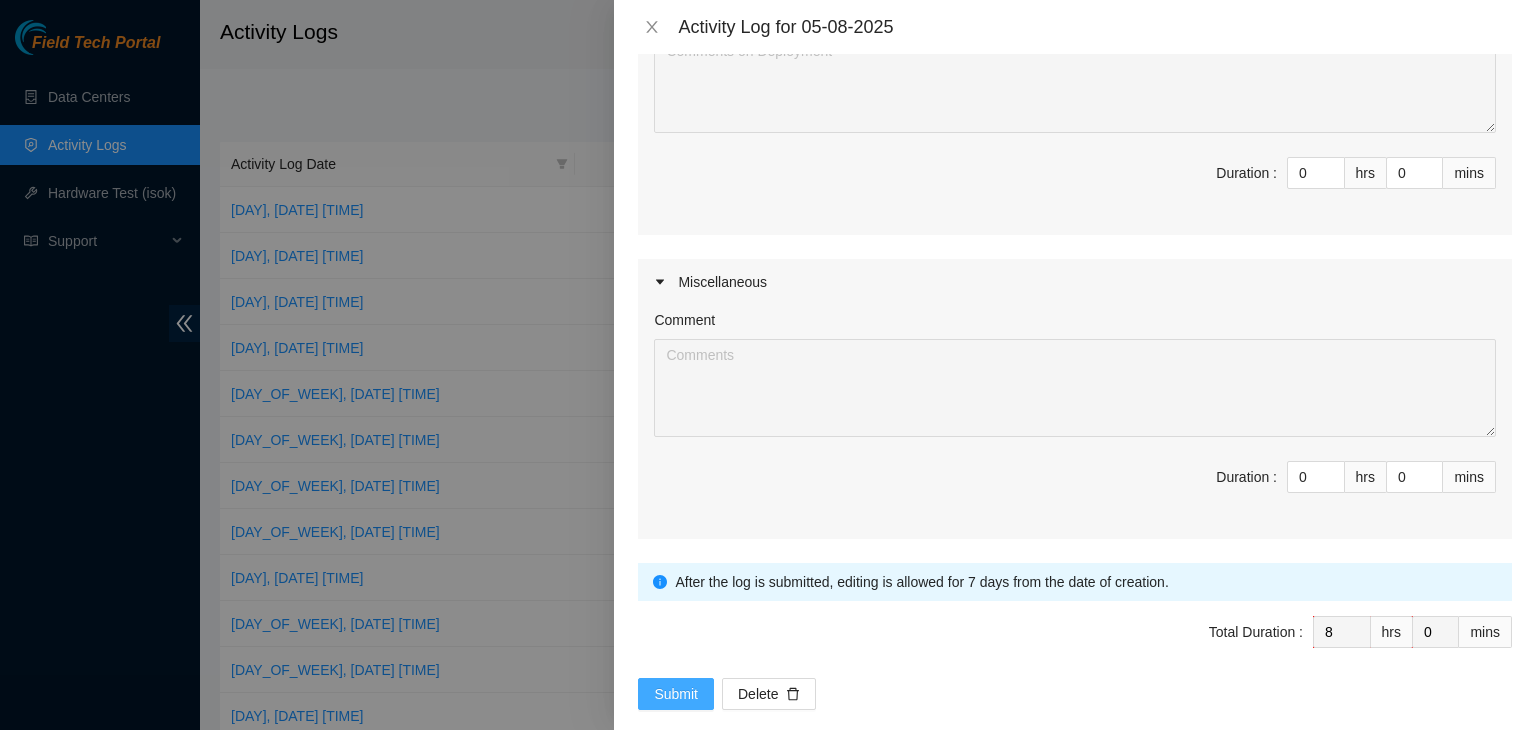 click on "Submit" at bounding box center (676, 694) 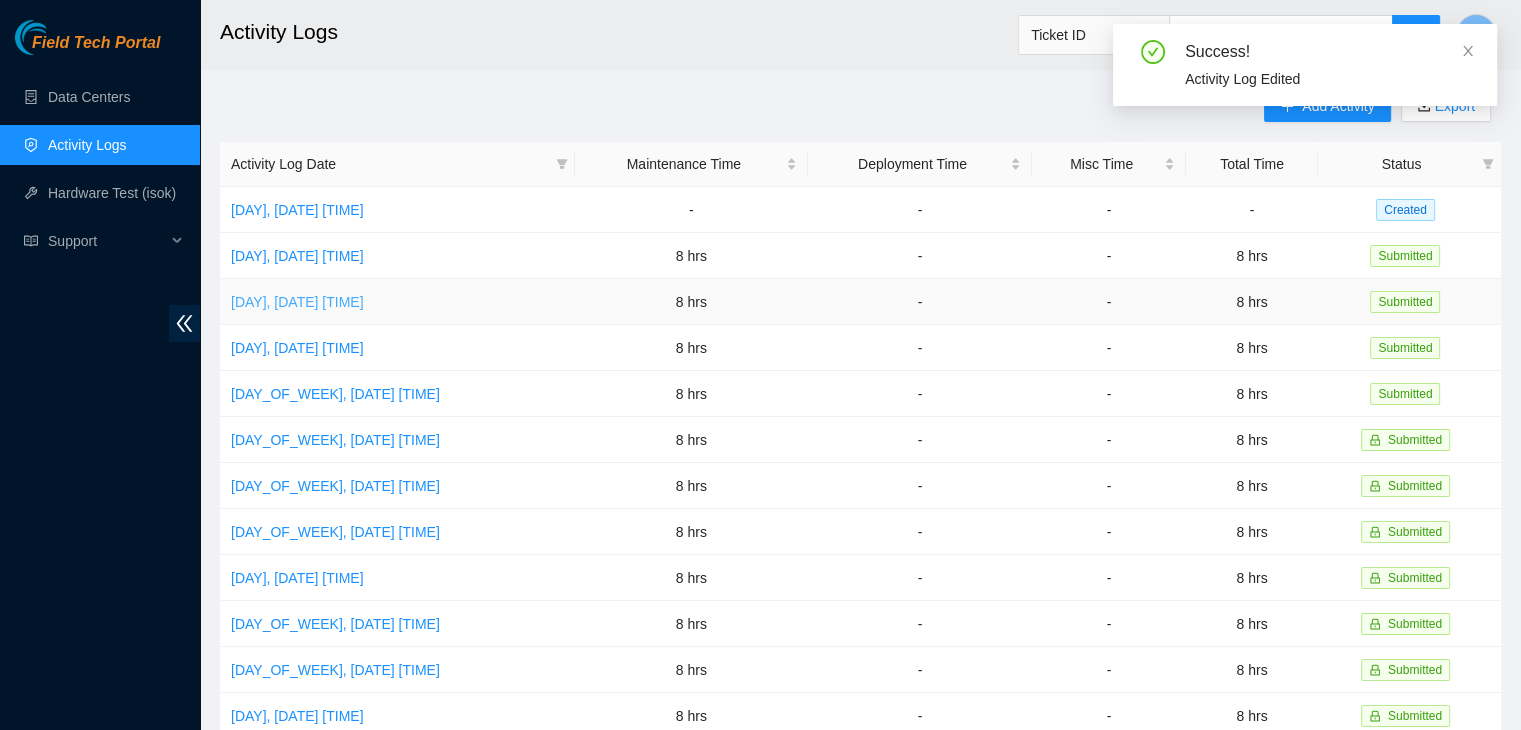 click on "[DAY], [DATE] [TIME]" at bounding box center [297, 302] 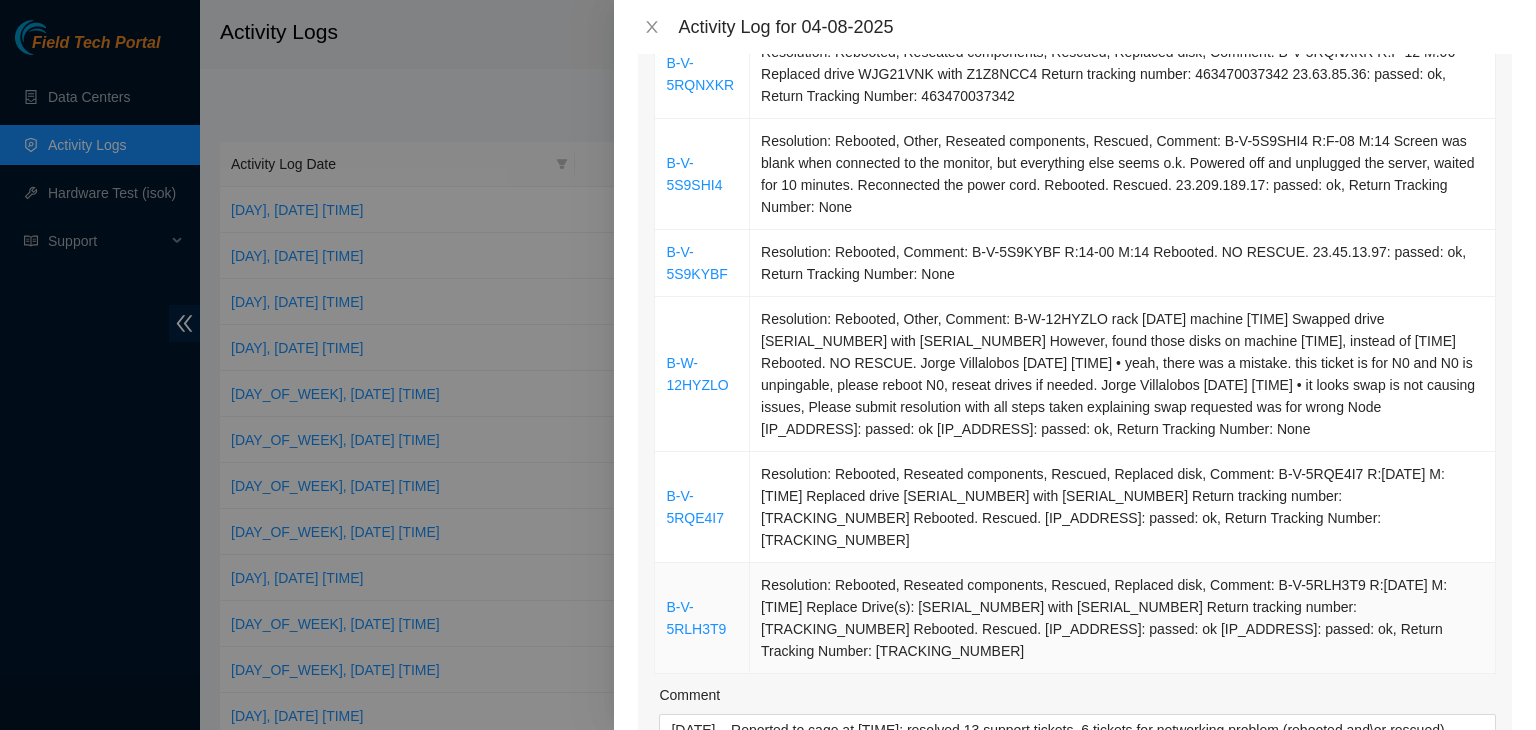 scroll, scrollTop: 500, scrollLeft: 0, axis: vertical 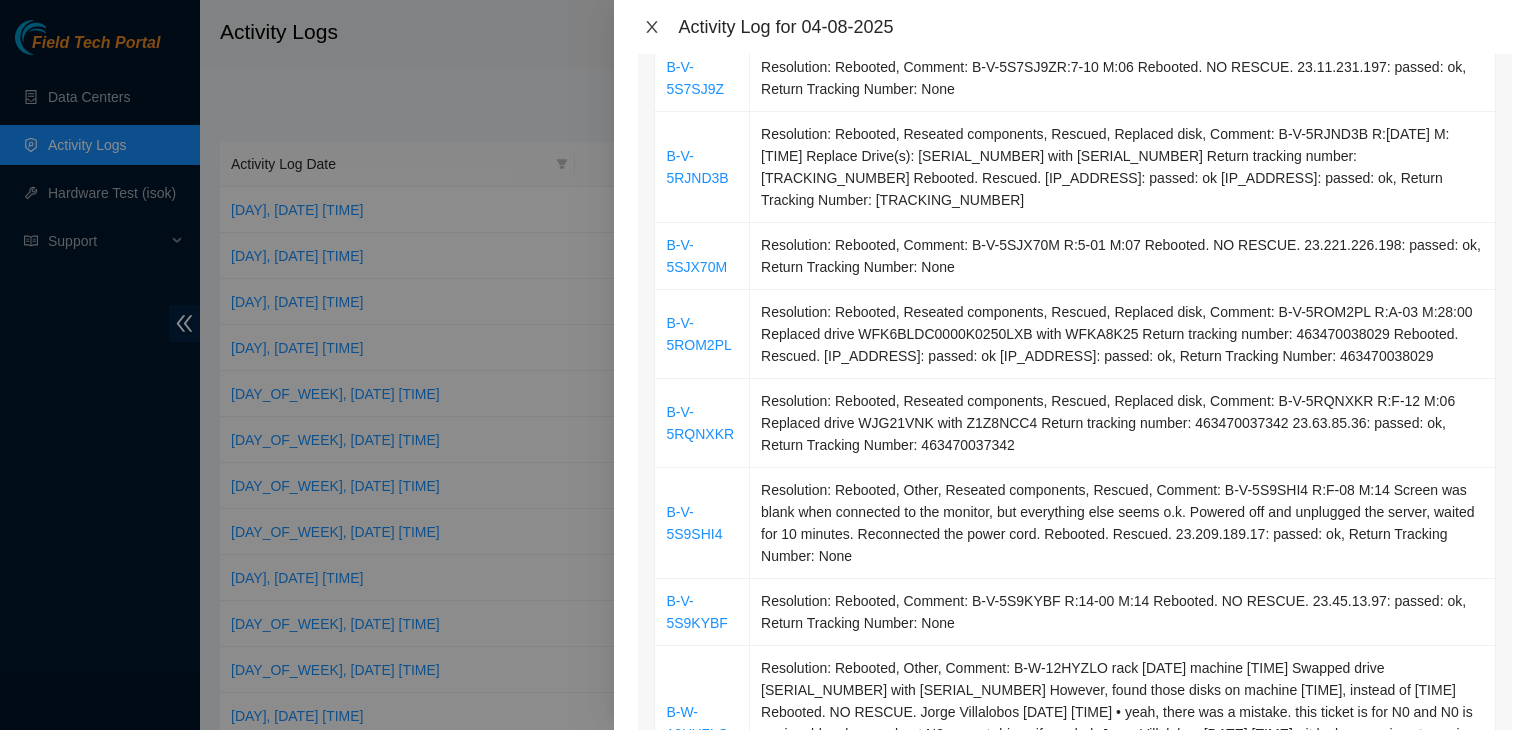 click 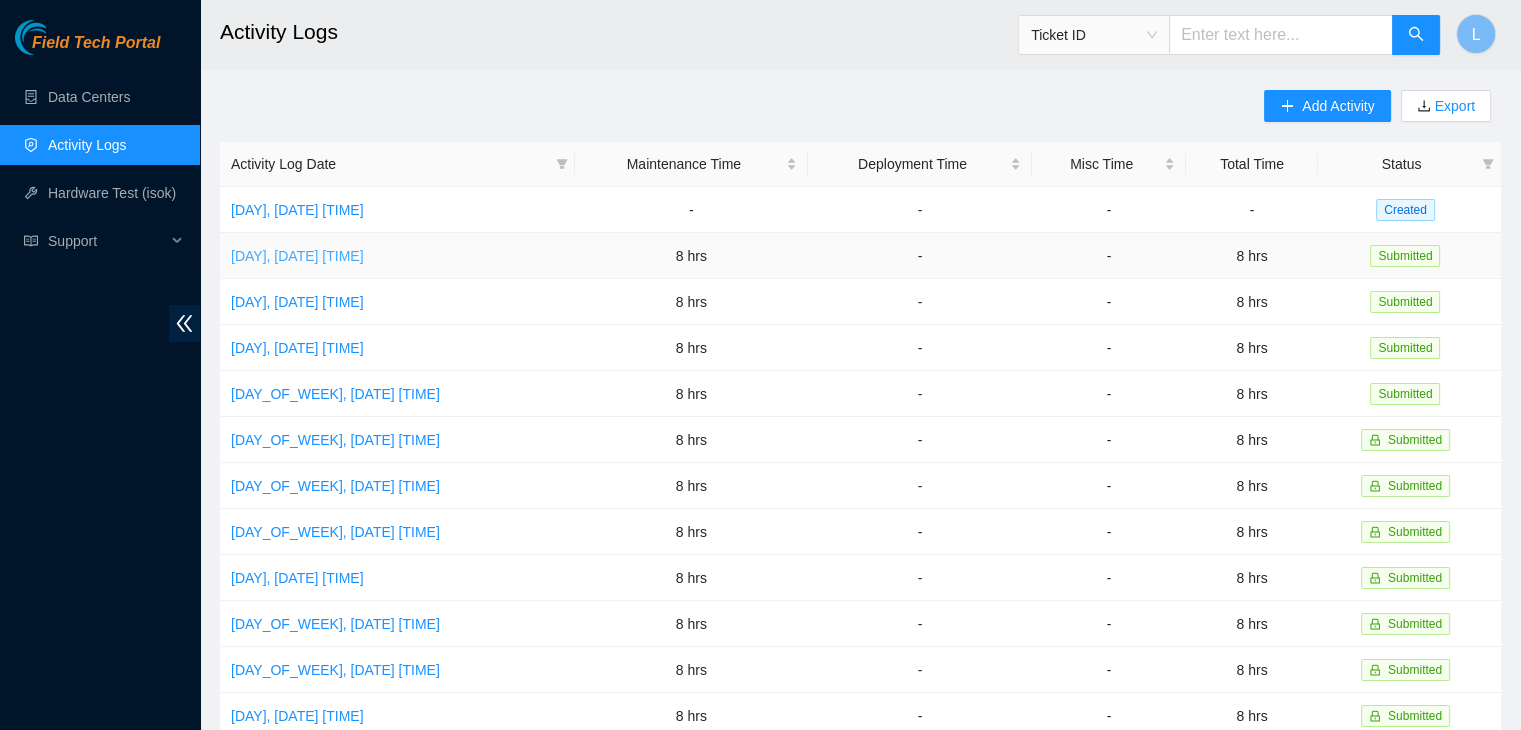 click on "[DAY], [DATE] [TIME]" at bounding box center [297, 256] 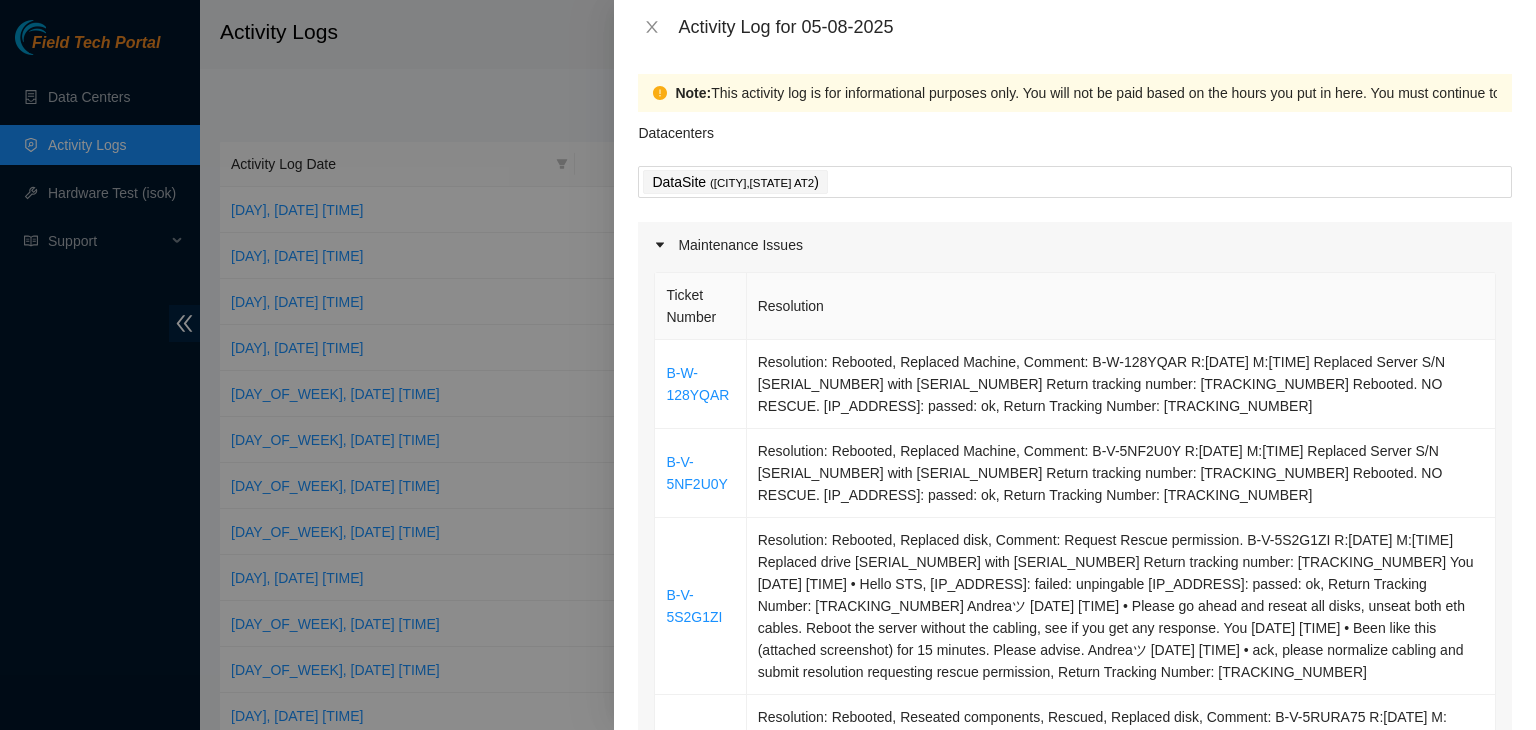 scroll, scrollTop: 0, scrollLeft: 0, axis: both 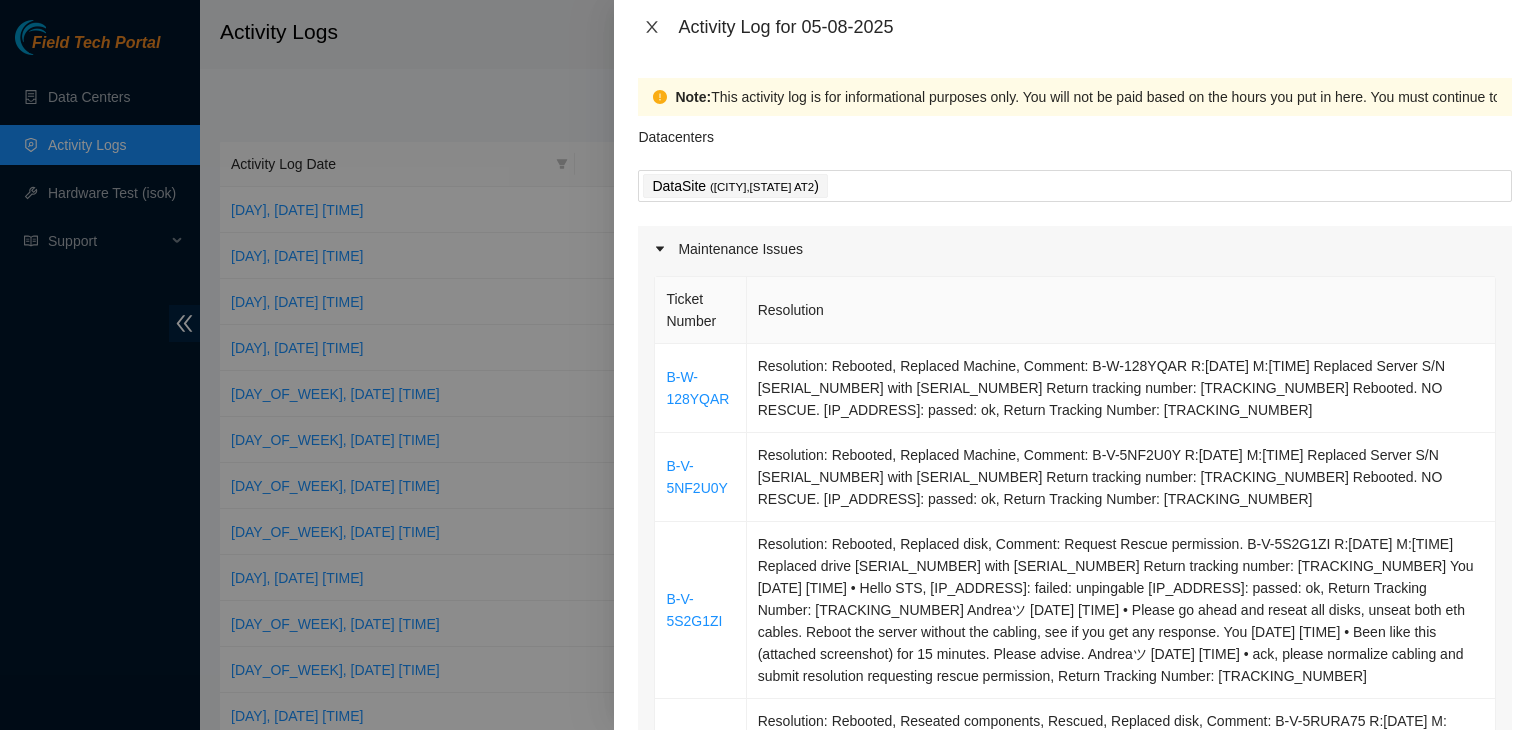 click 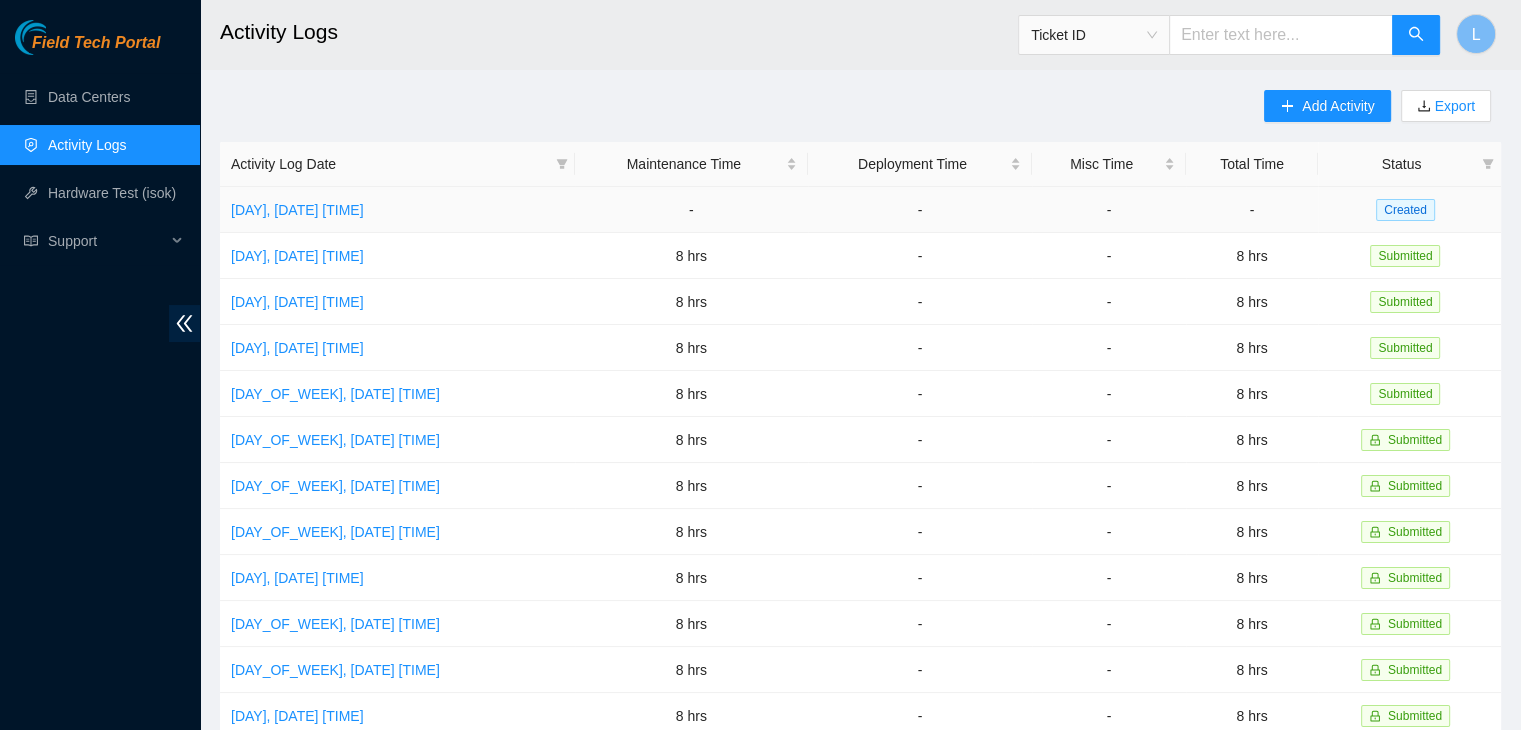 click on "[DAY], [DATE] [TIME]" at bounding box center (397, 210) 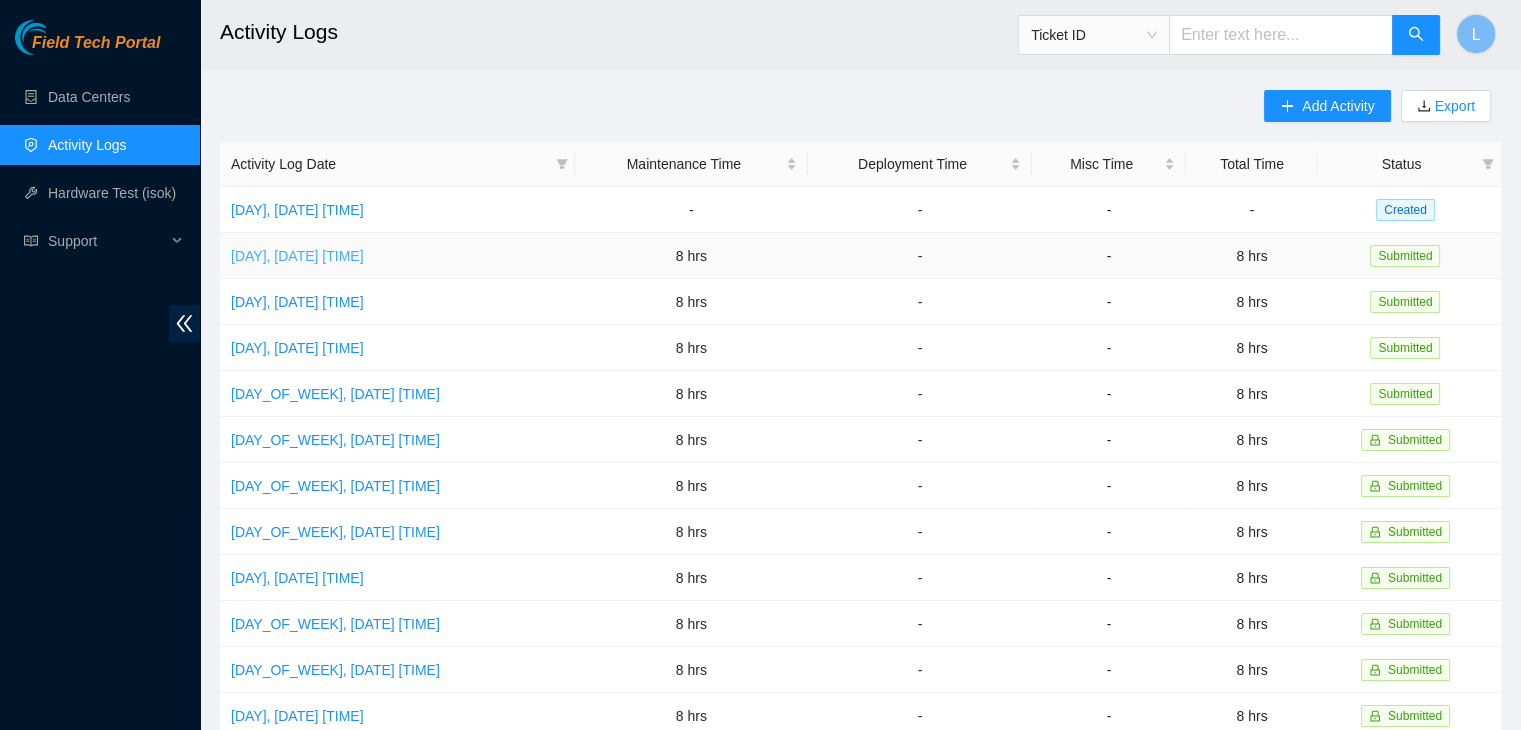 click on "[DAY], [DATE] [TIME]" at bounding box center (297, 256) 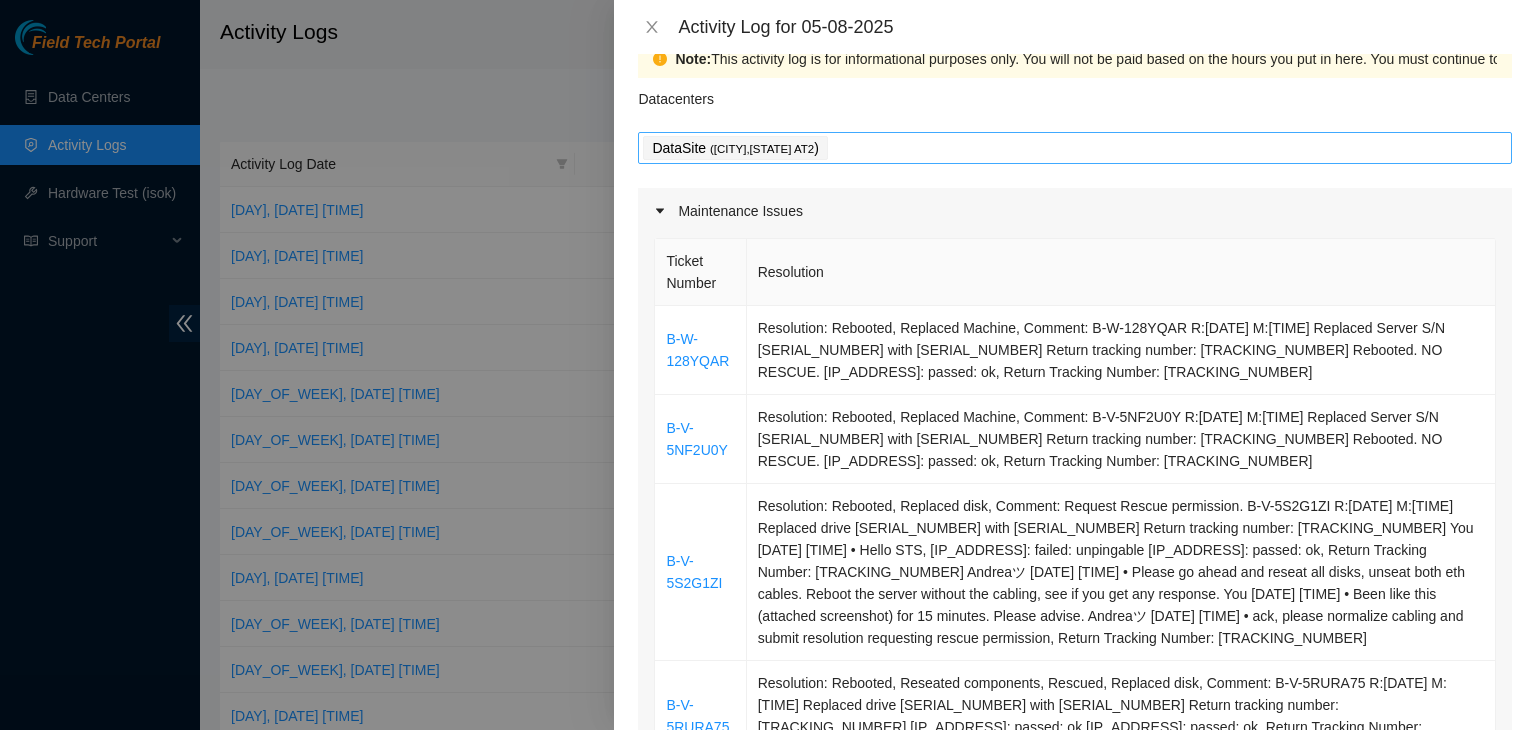 scroll, scrollTop: 0, scrollLeft: 0, axis: both 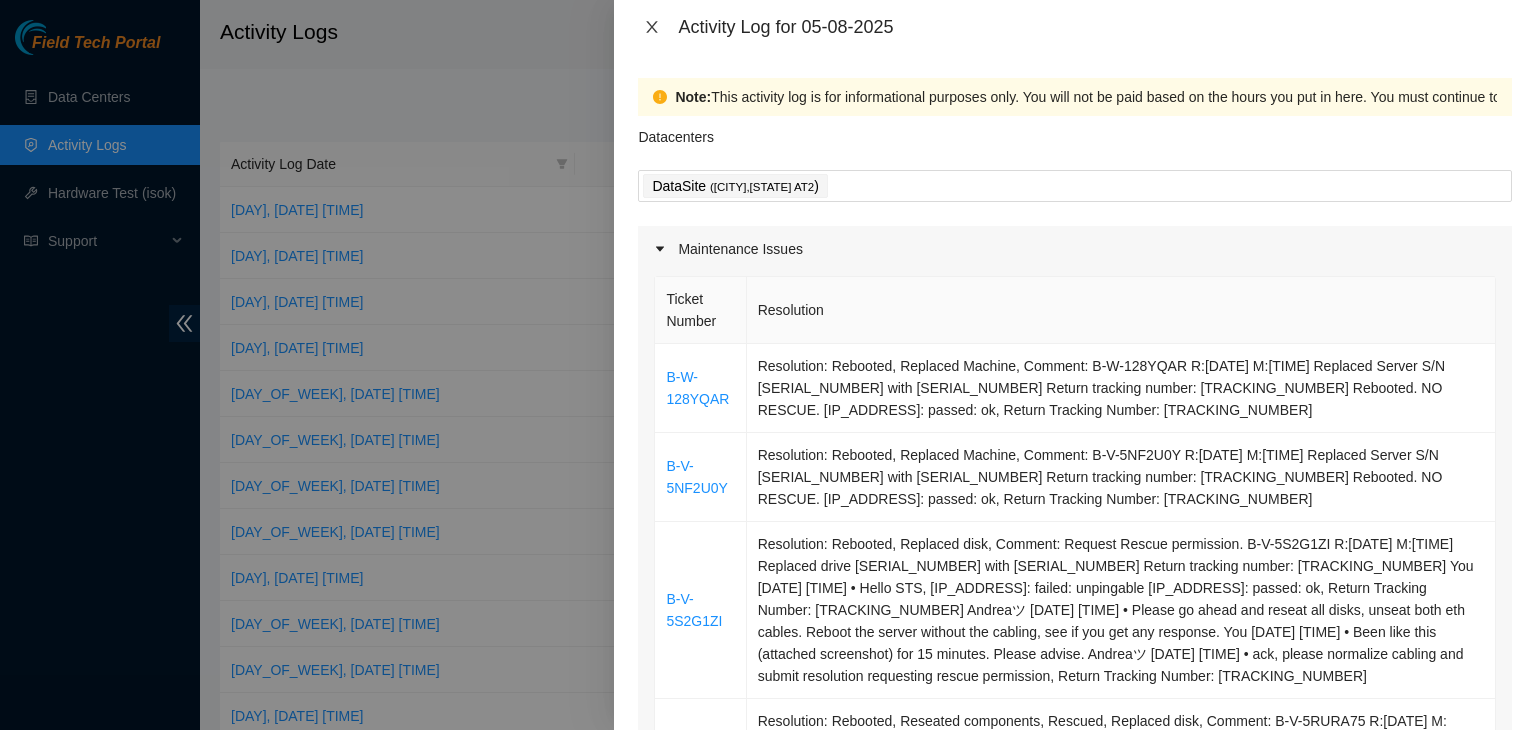 click 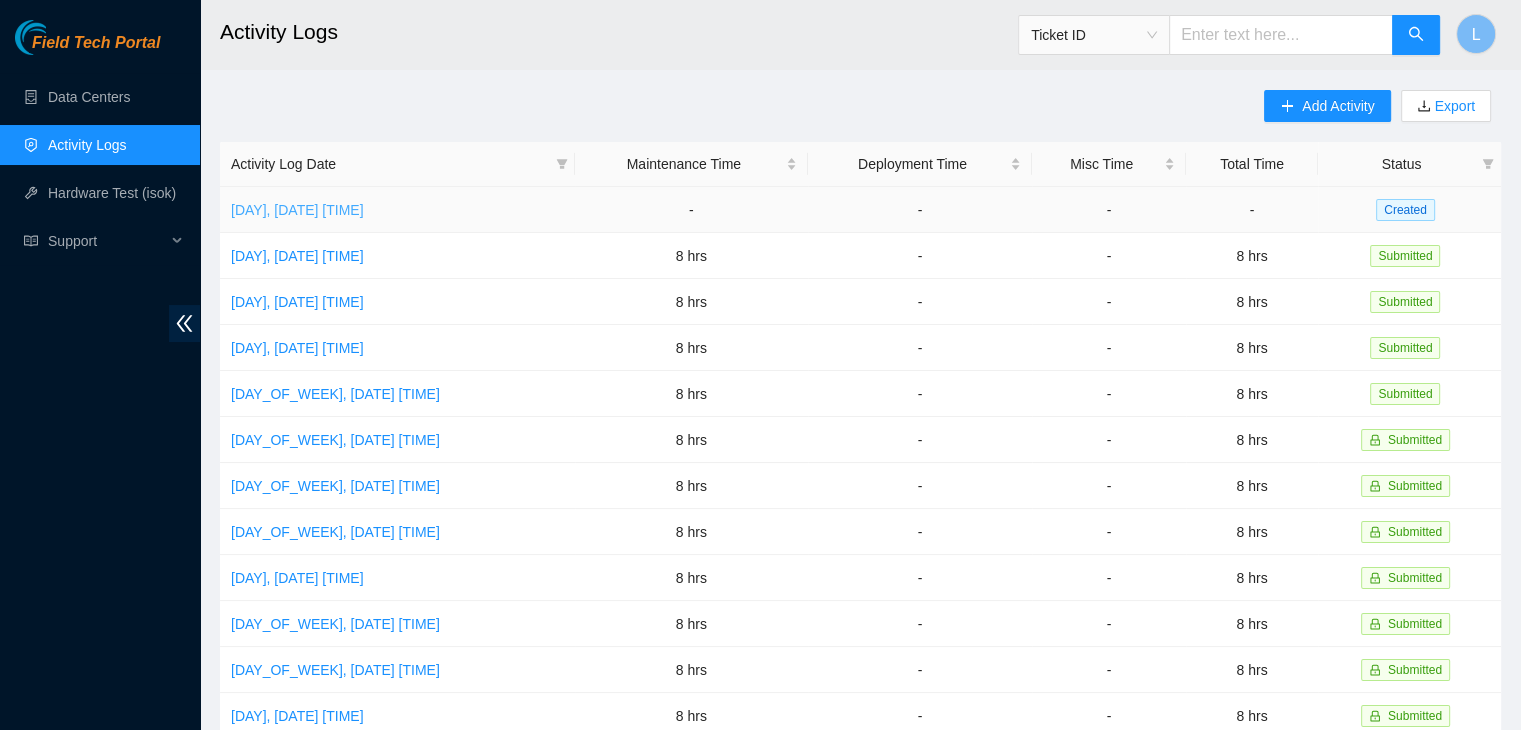 click on "[DAY], [DATE] [TIME]" at bounding box center [297, 210] 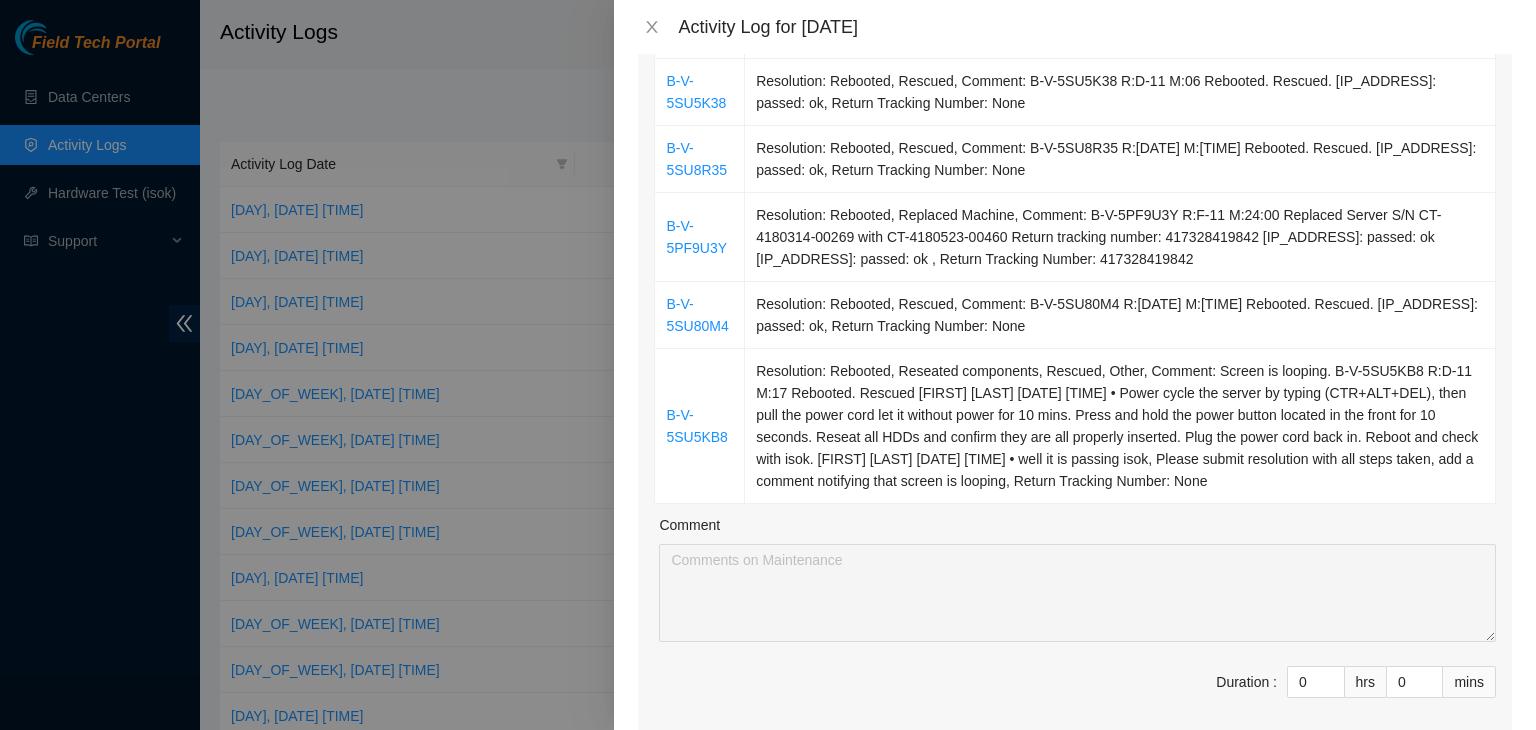 scroll, scrollTop: 500, scrollLeft: 0, axis: vertical 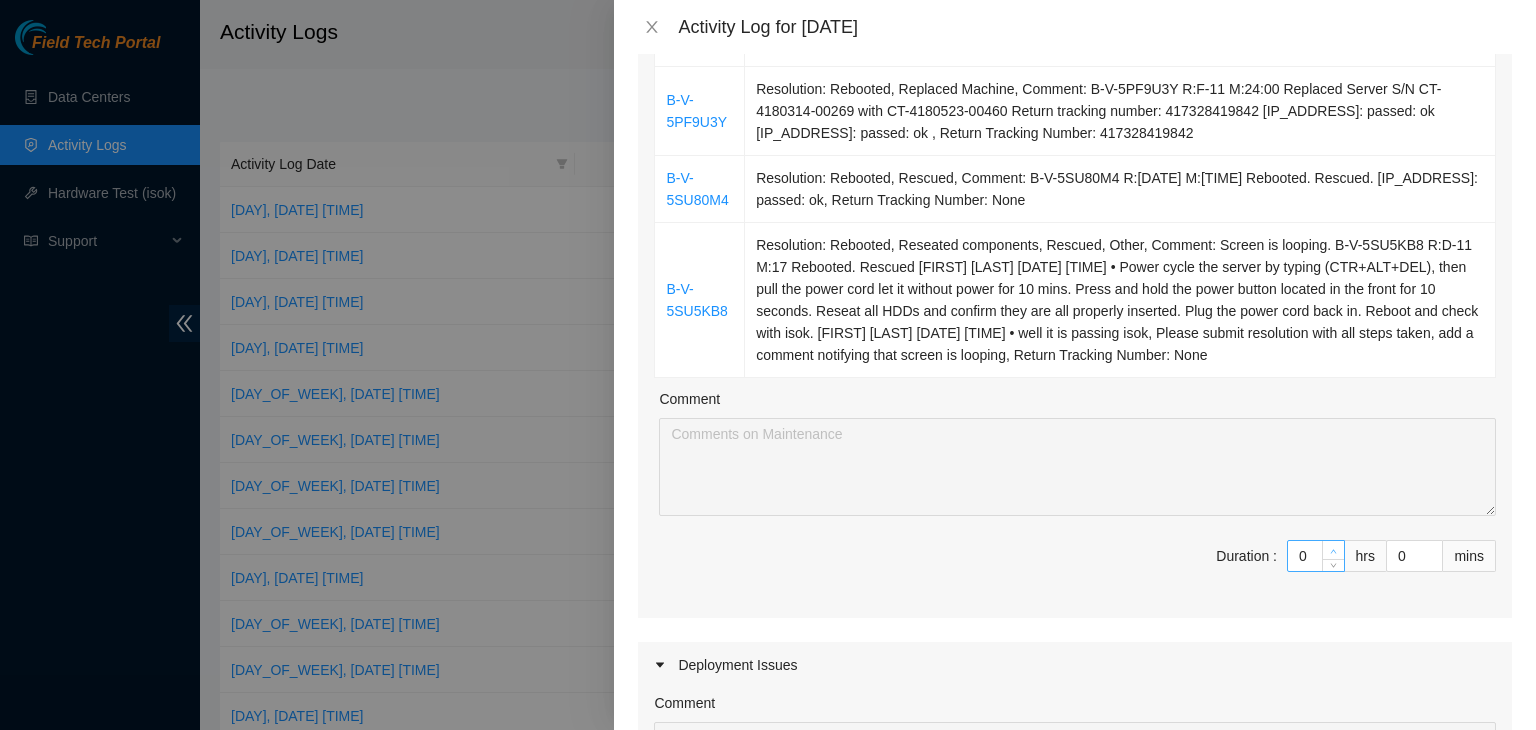 type on "1" 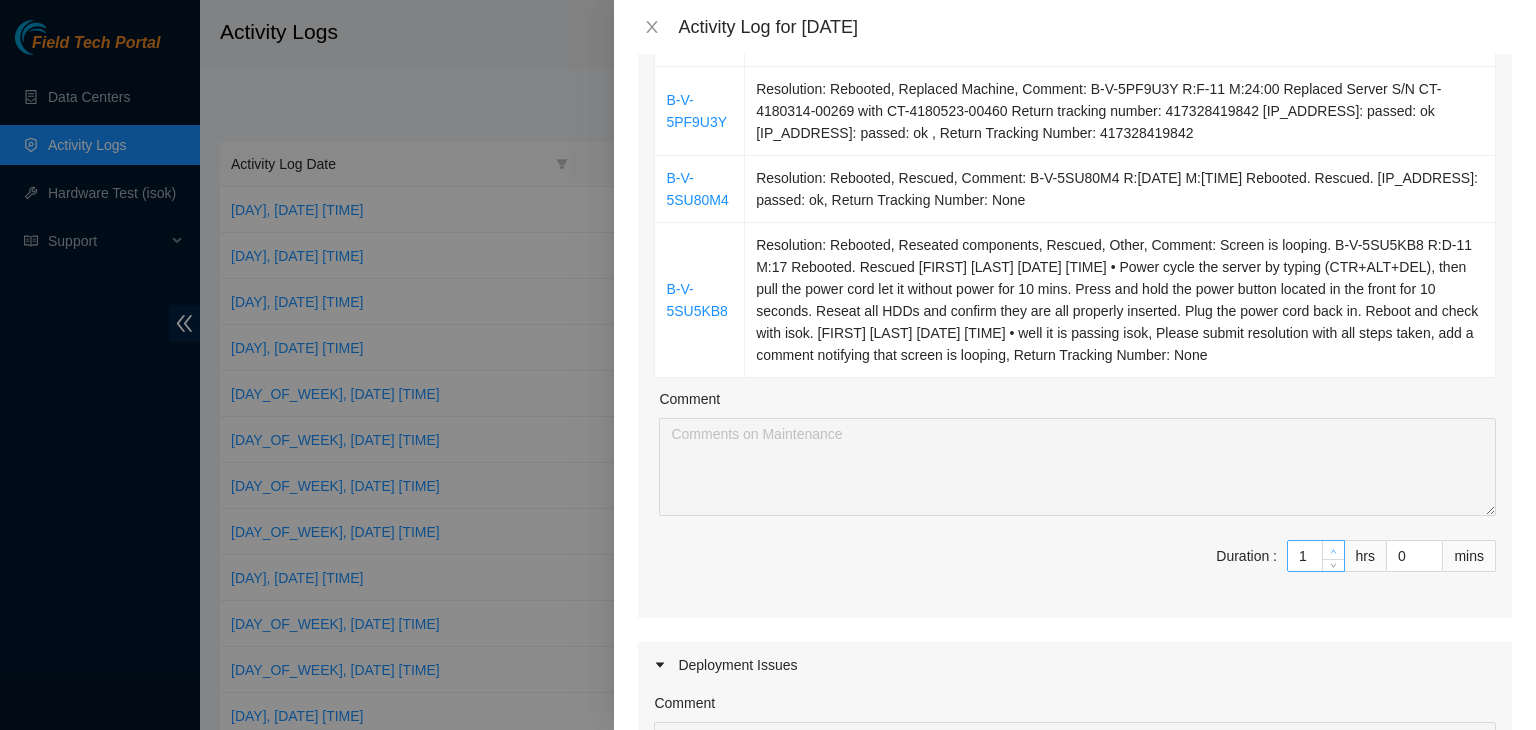 click at bounding box center (1334, 551) 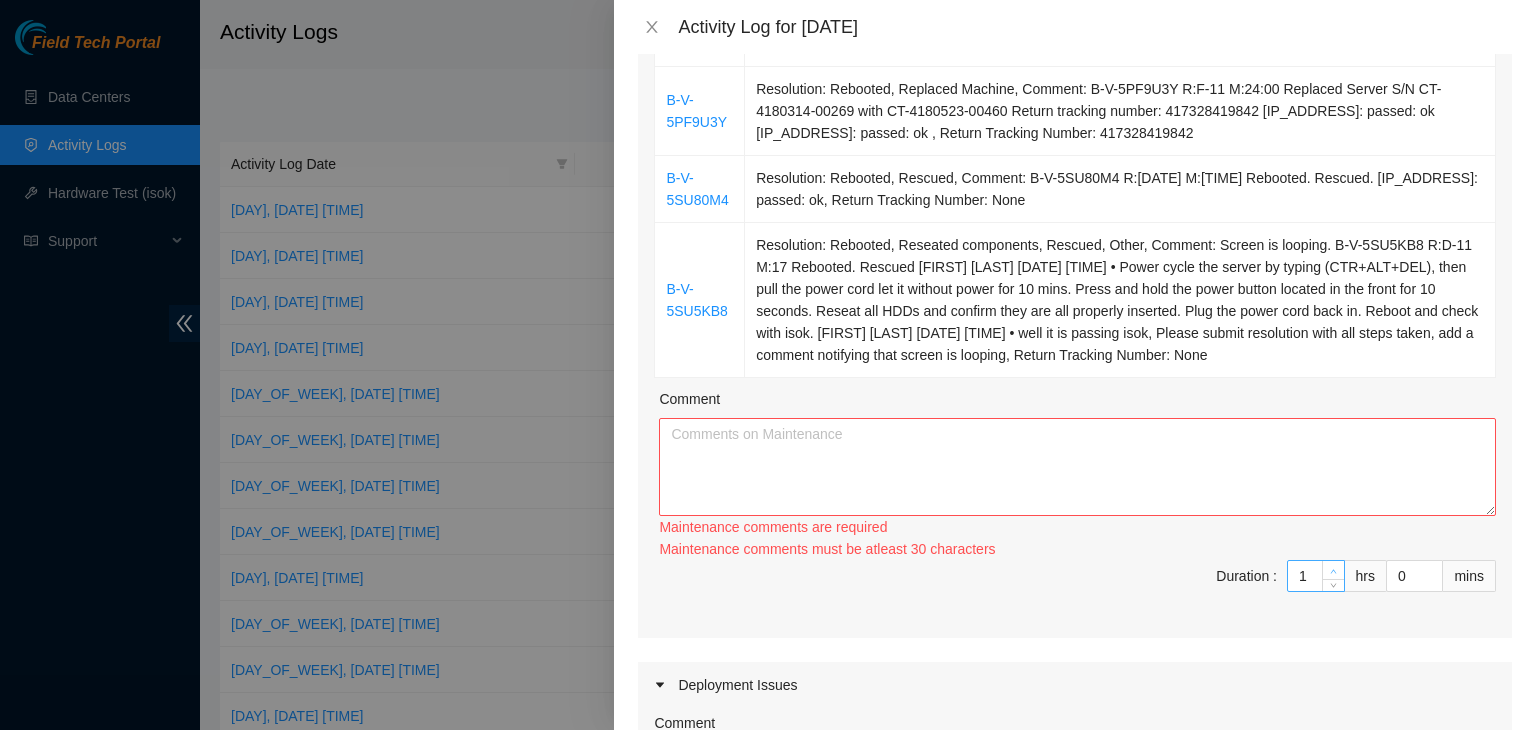 click on "Maintenance comments must be atleast 30 characters" at bounding box center [1077, 549] 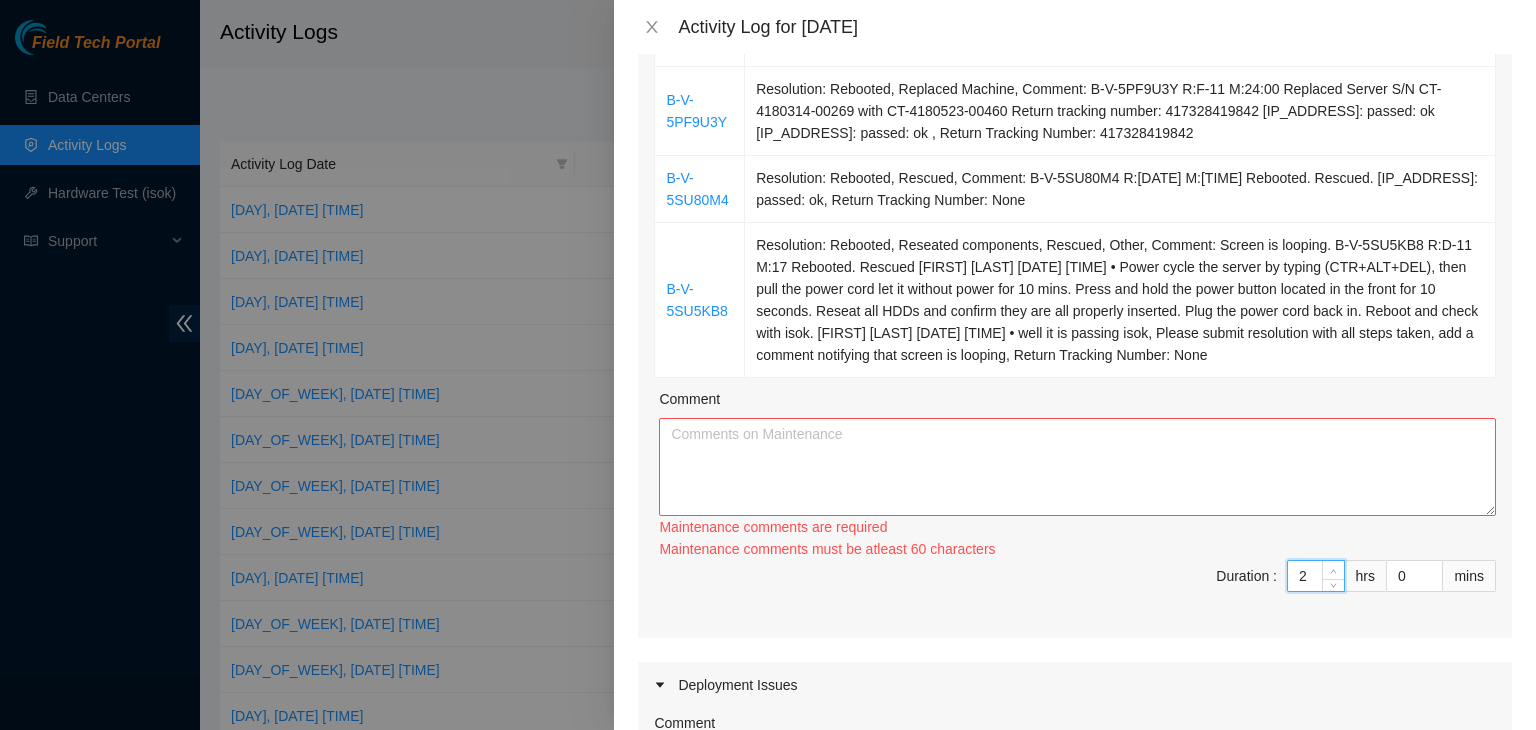 type on "3" 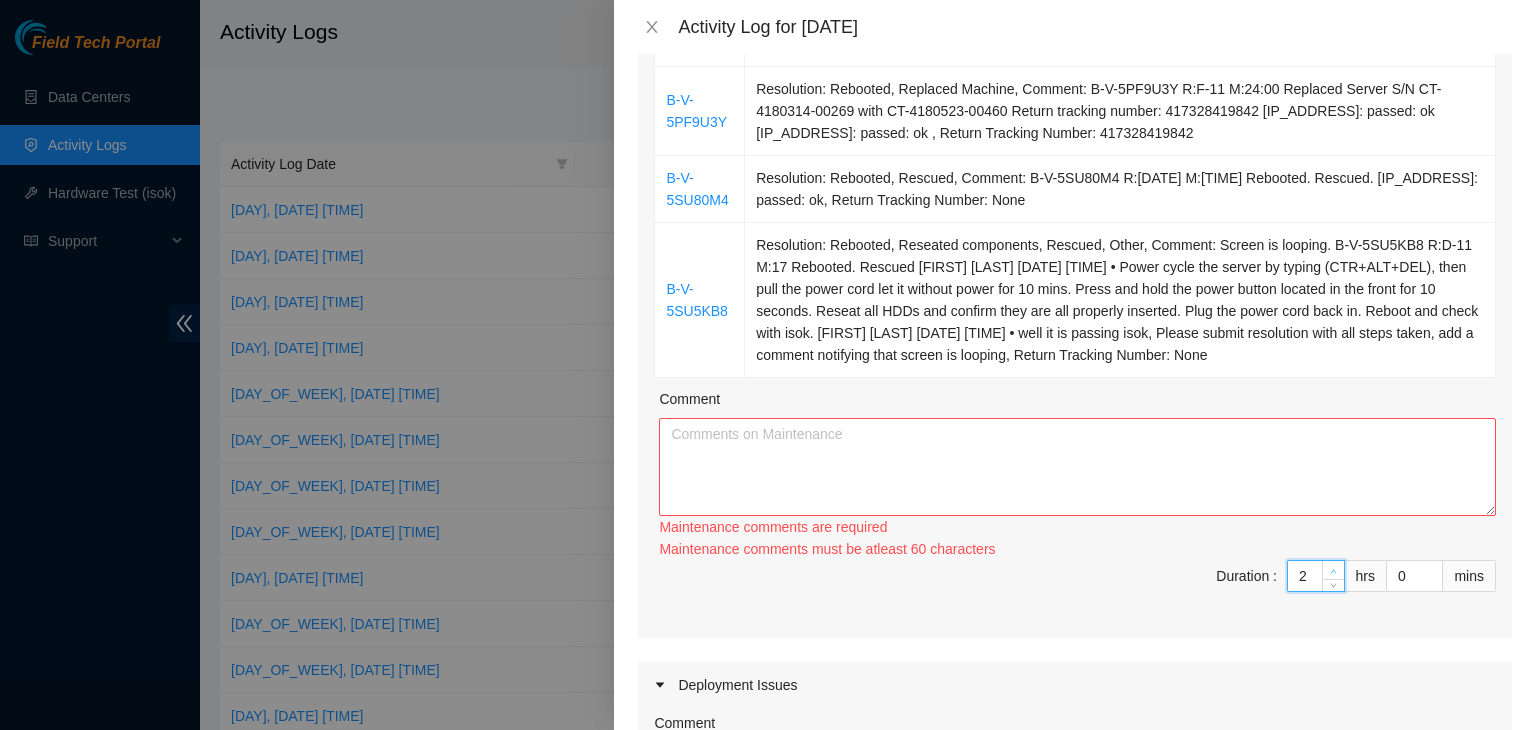 type on "3" 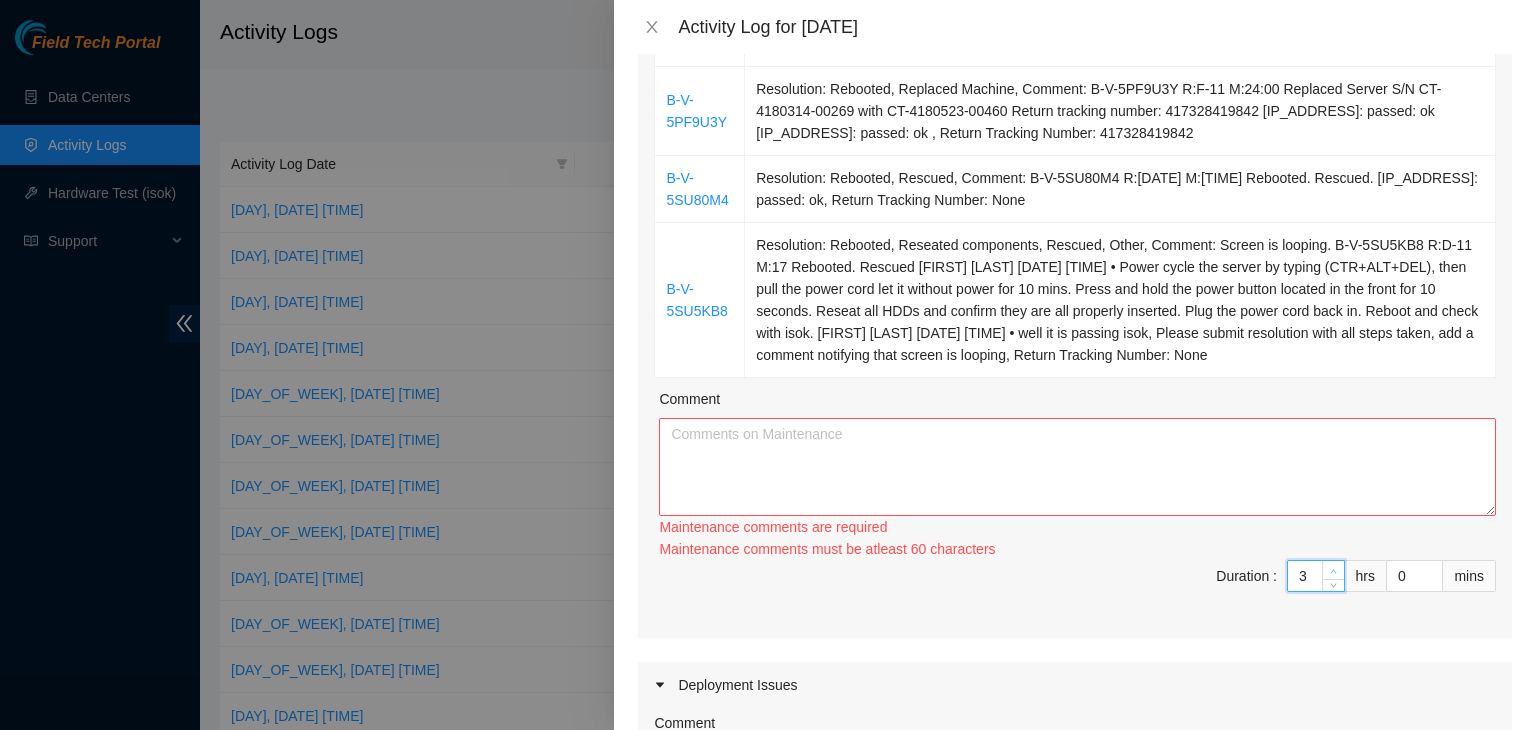 click 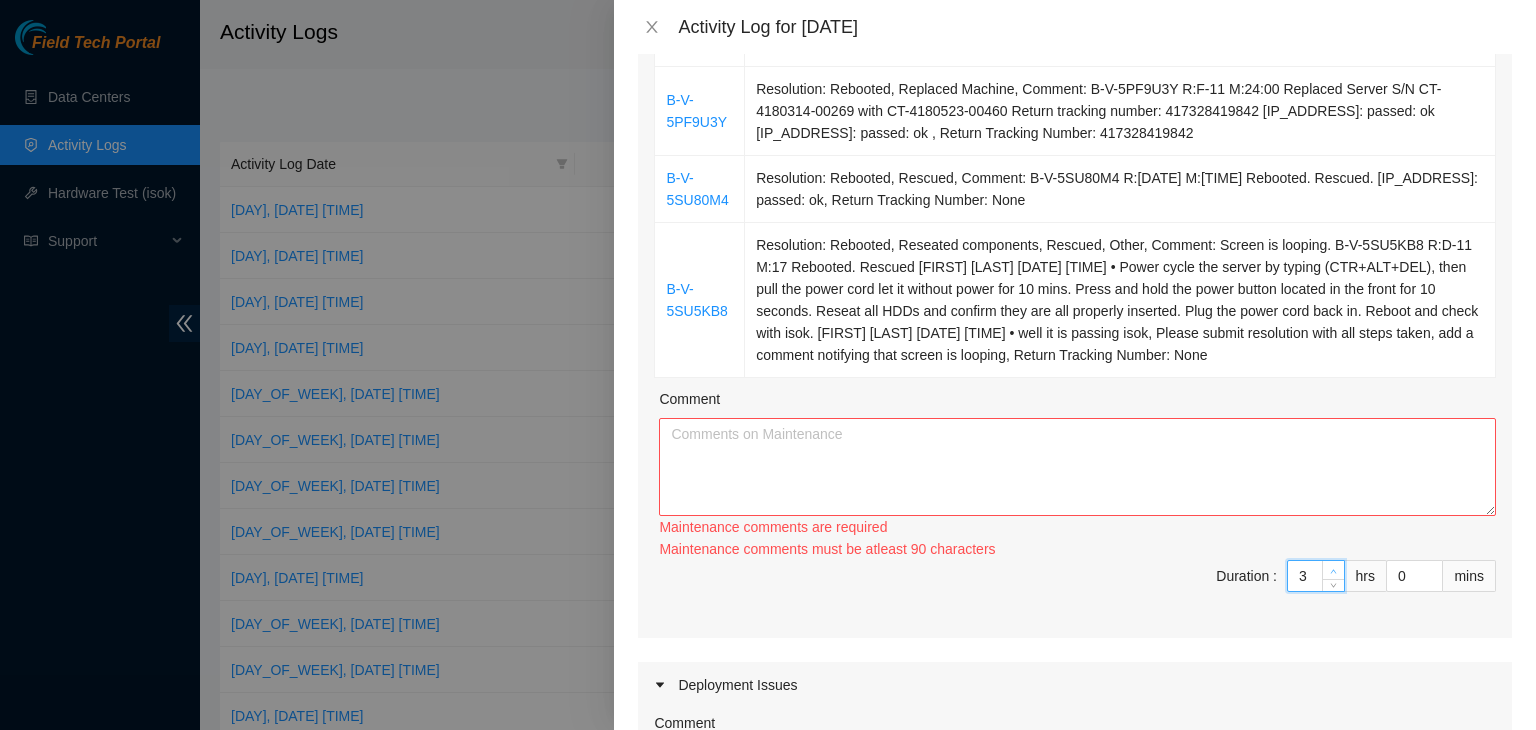 type on "4" 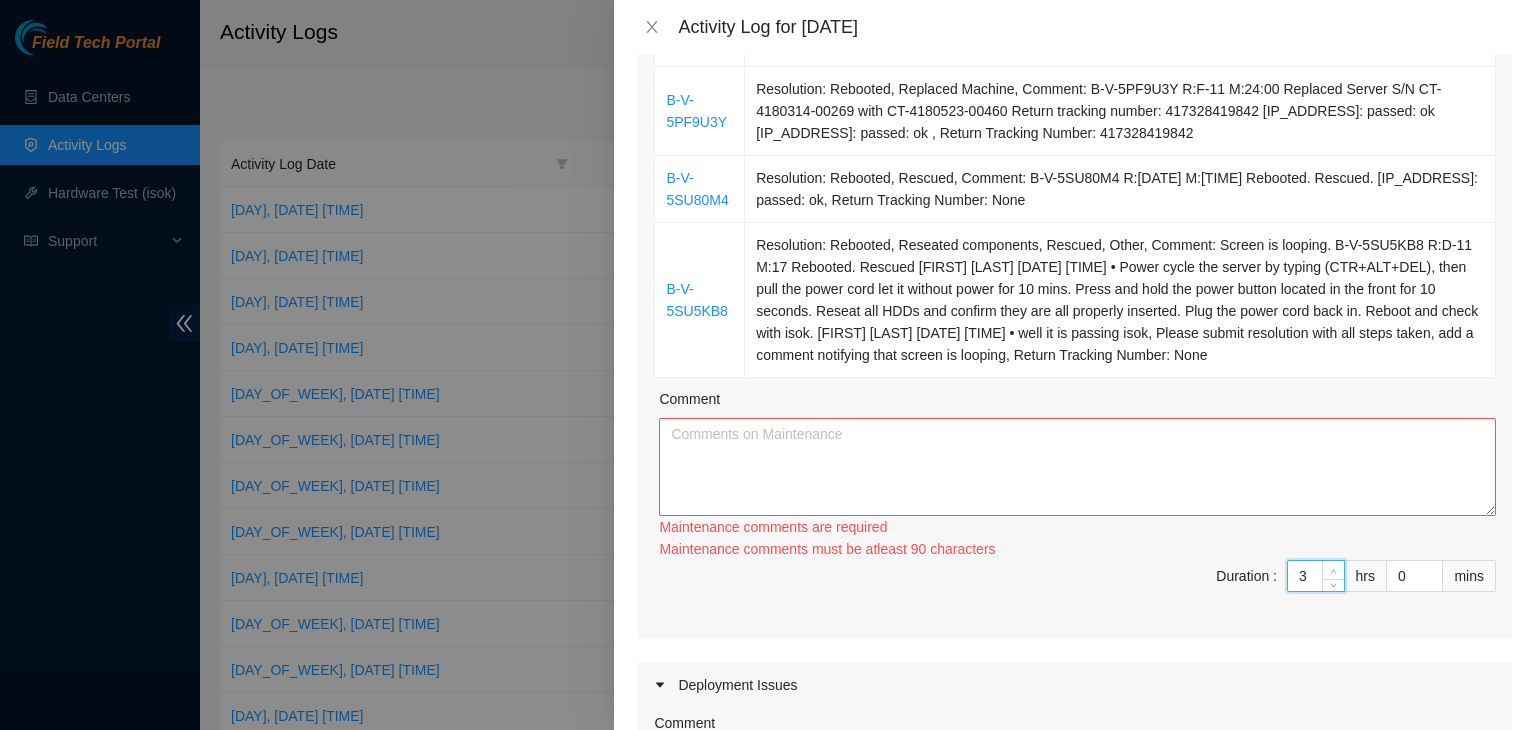 type on "4" 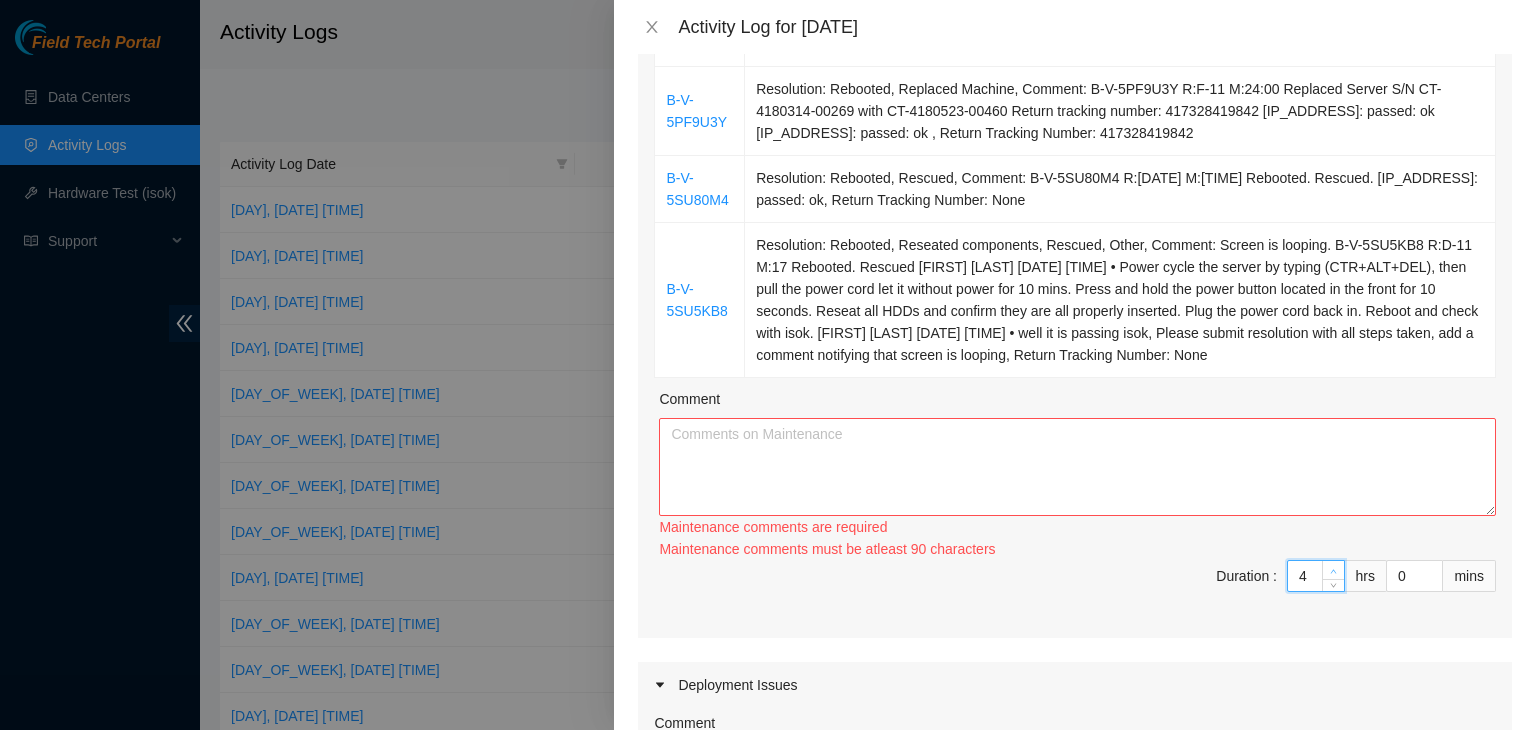 click 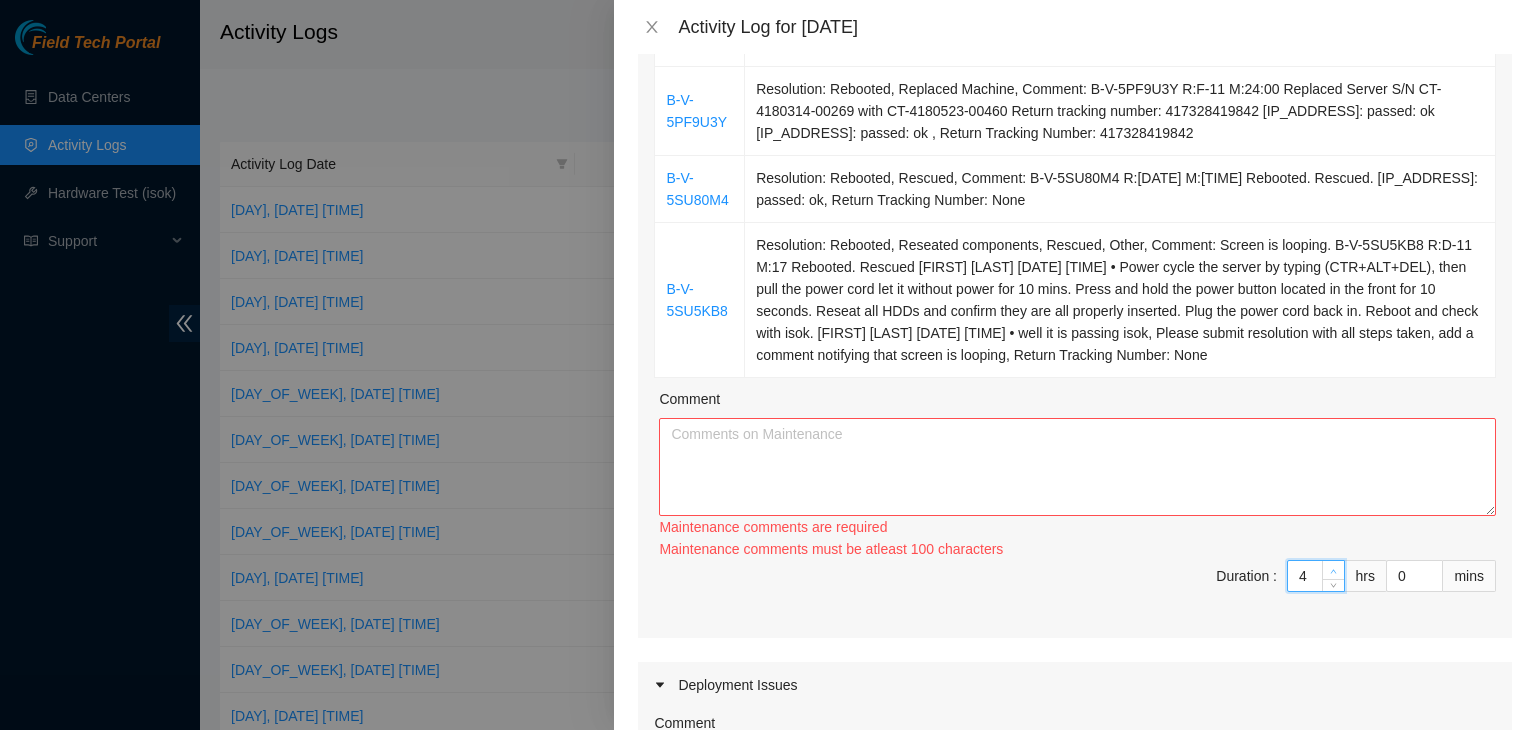 type on "5" 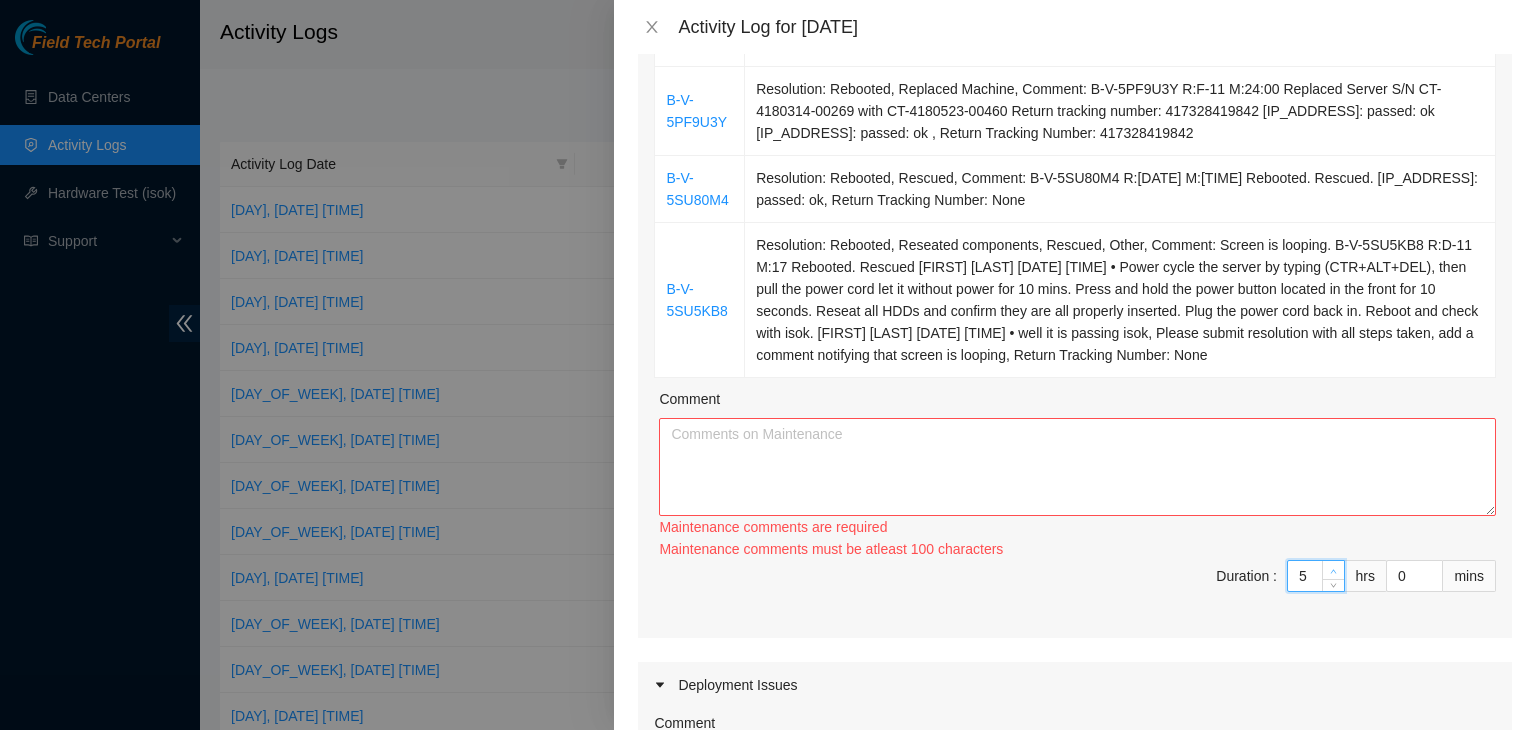 click 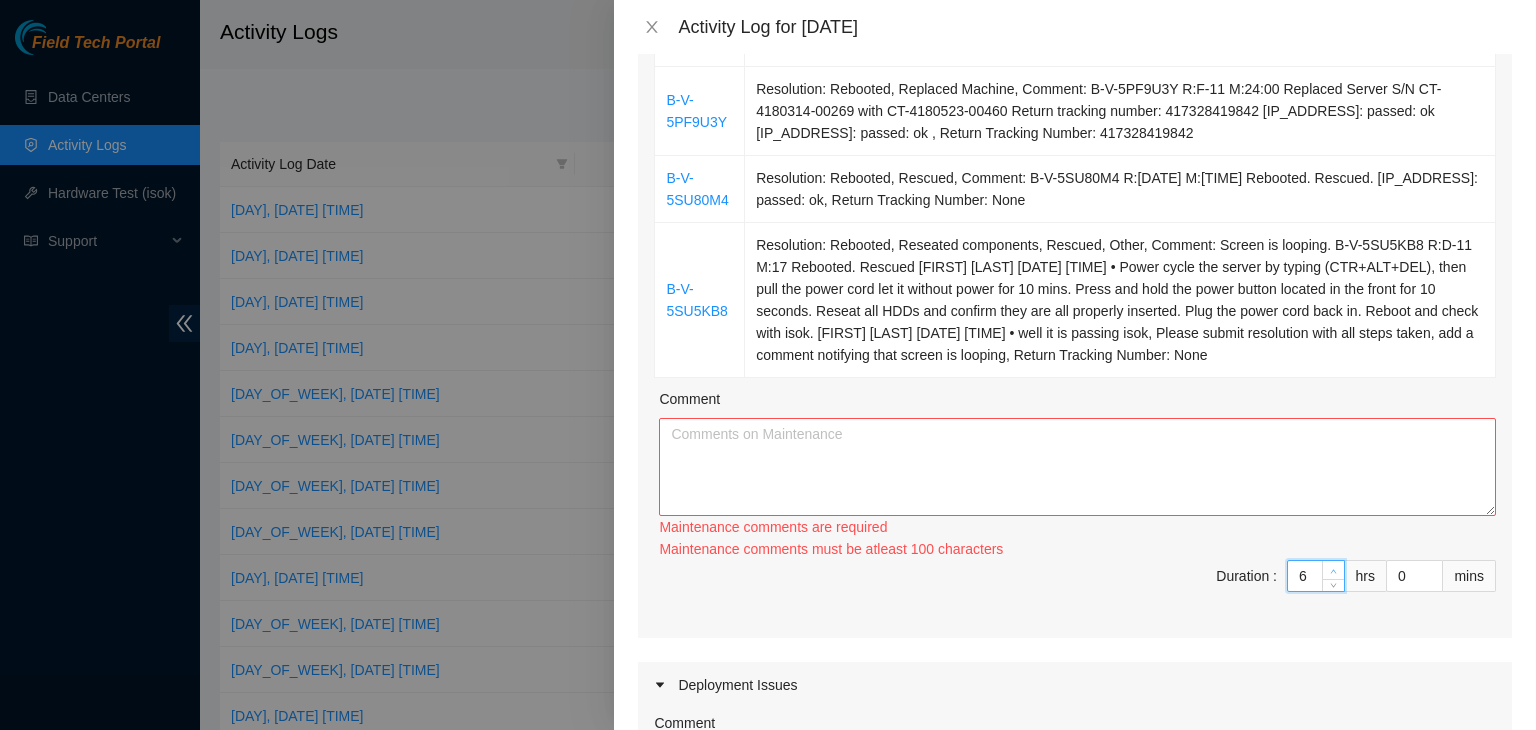 click 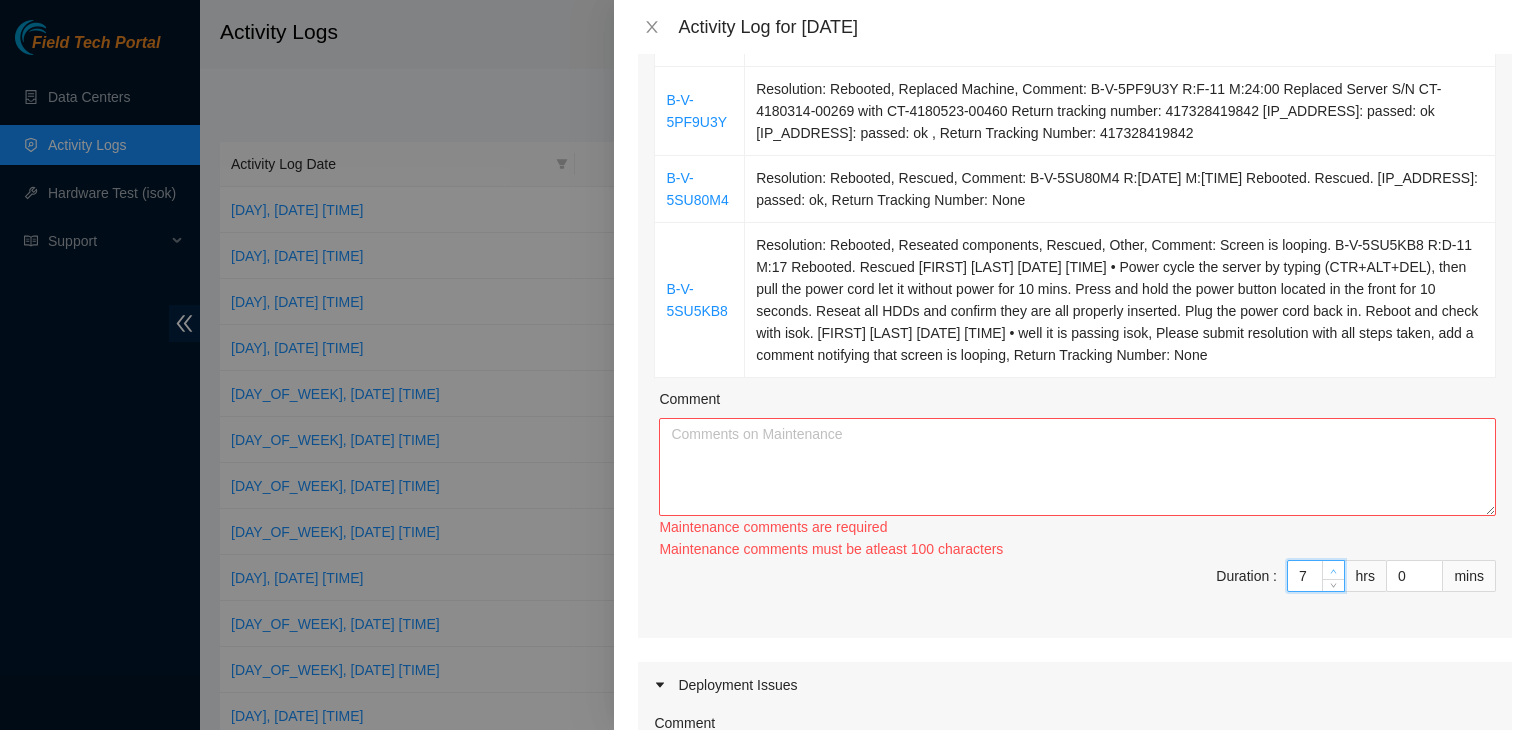 click 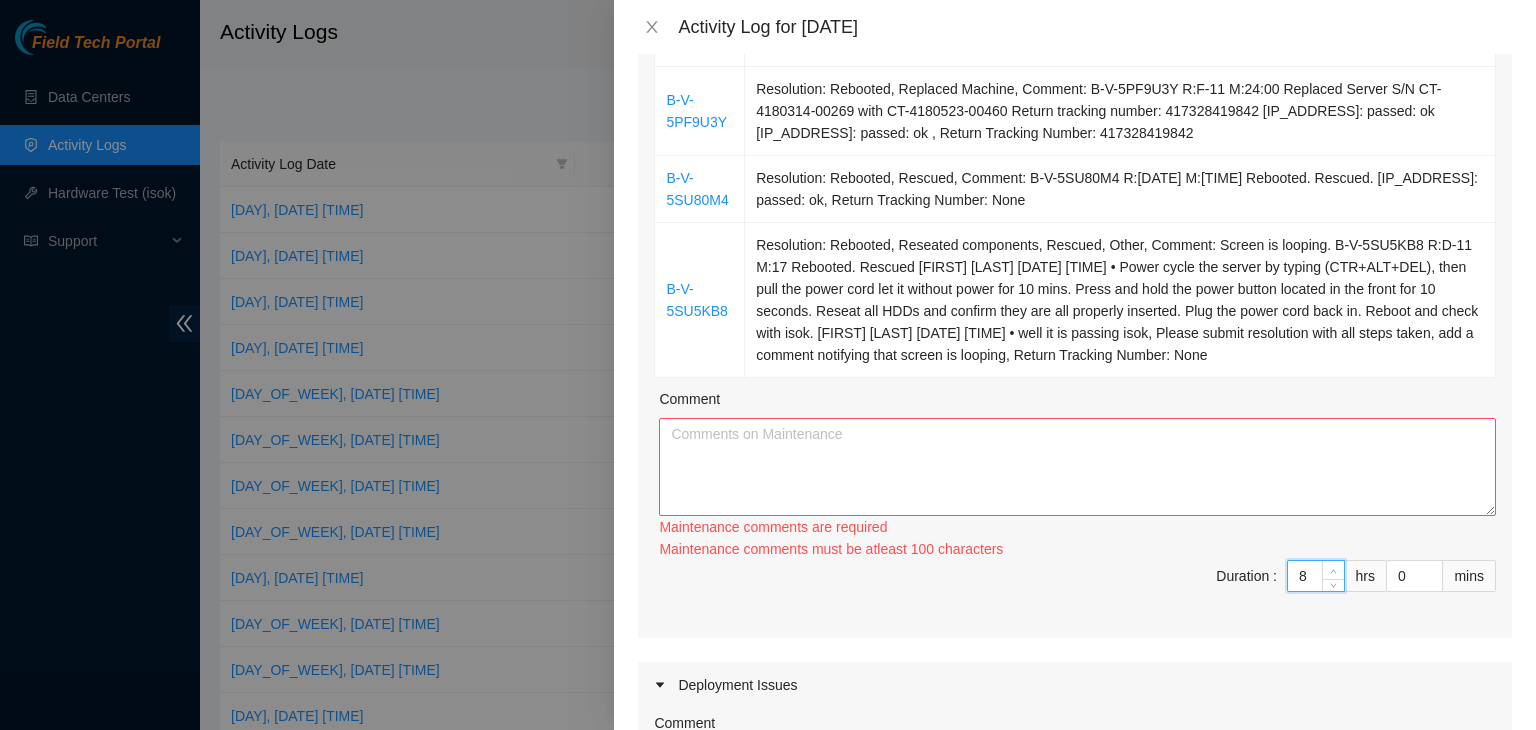 click 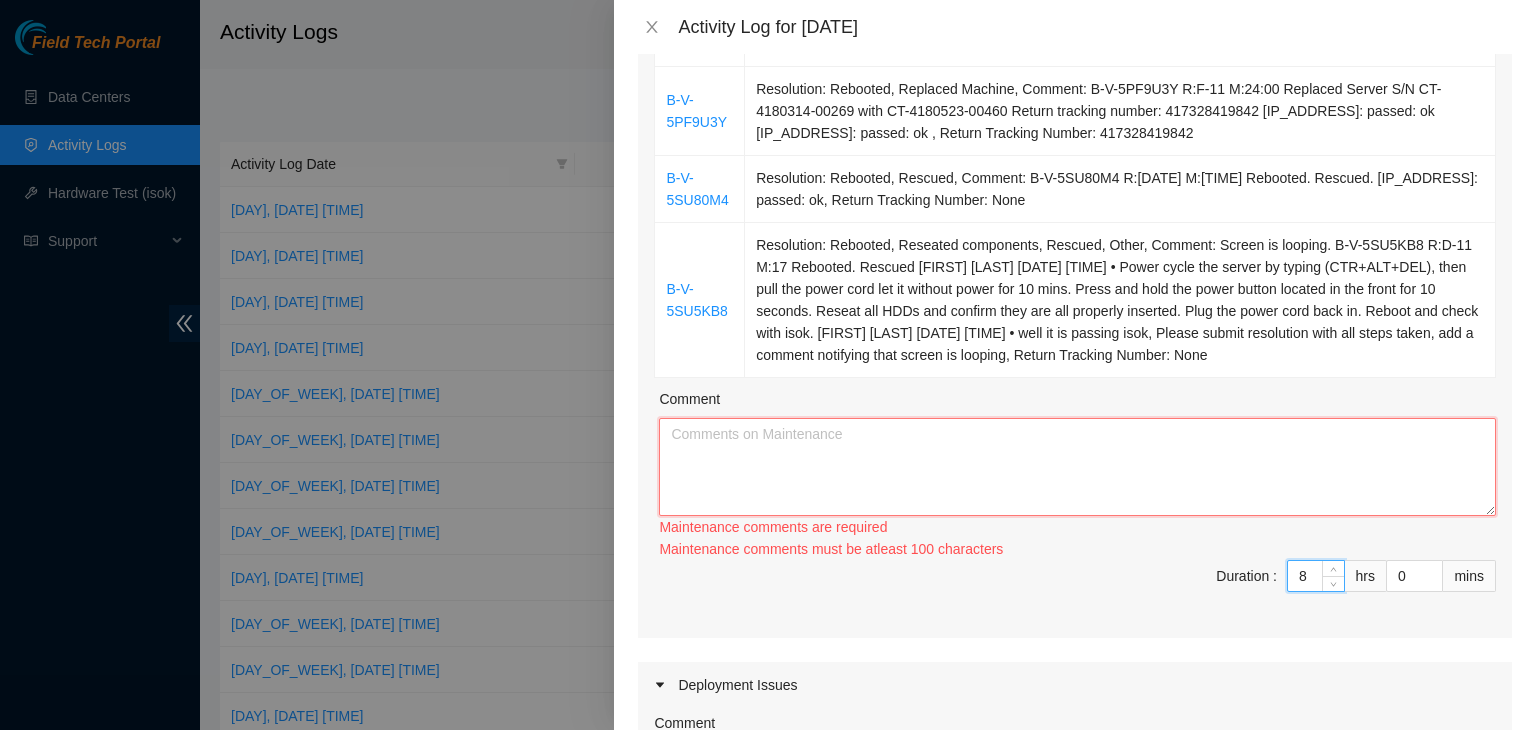 click on "Comment" at bounding box center [1077, 467] 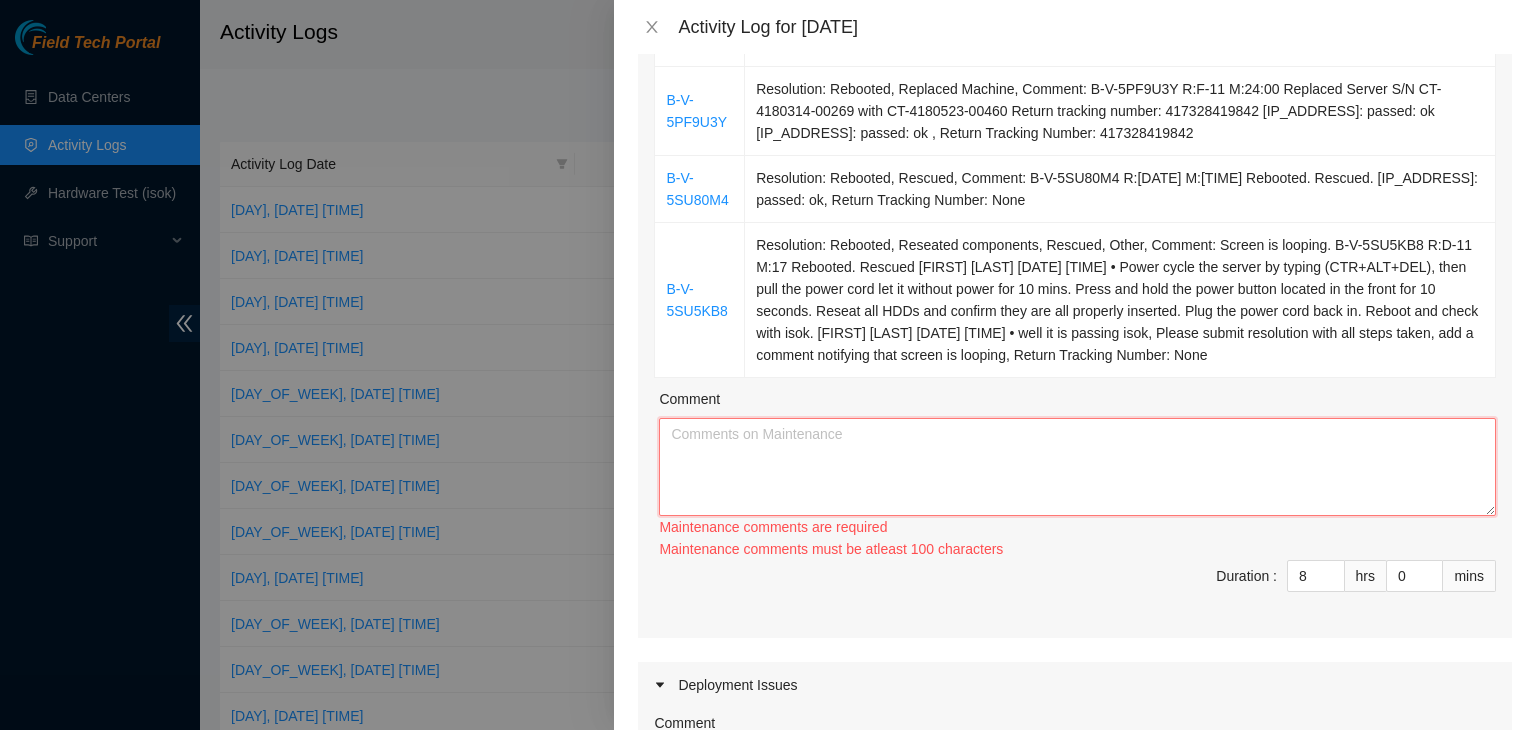 paste on "[DATE] – Reported to cage at [TIME]; resolved 5 support tickets (2 server replacements, 2 disk replacements, 1 network reboot); processed incoming and outgoing packages." 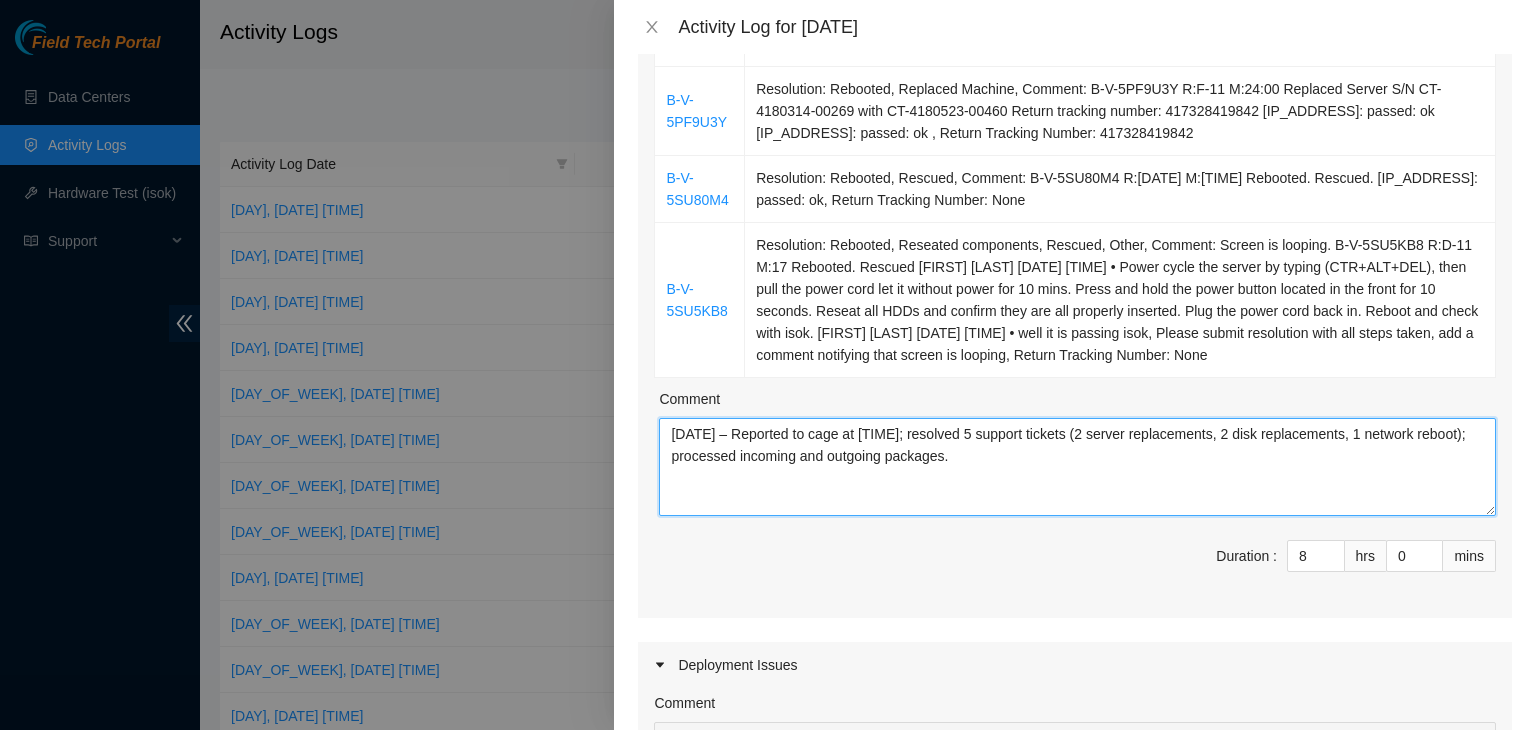 click on "[DATE] – Reported to cage at [TIME]; resolved 5 support tickets (2 server replacements, 2 disk replacements, 1 network reboot); processed incoming and outgoing packages." at bounding box center (1077, 467) 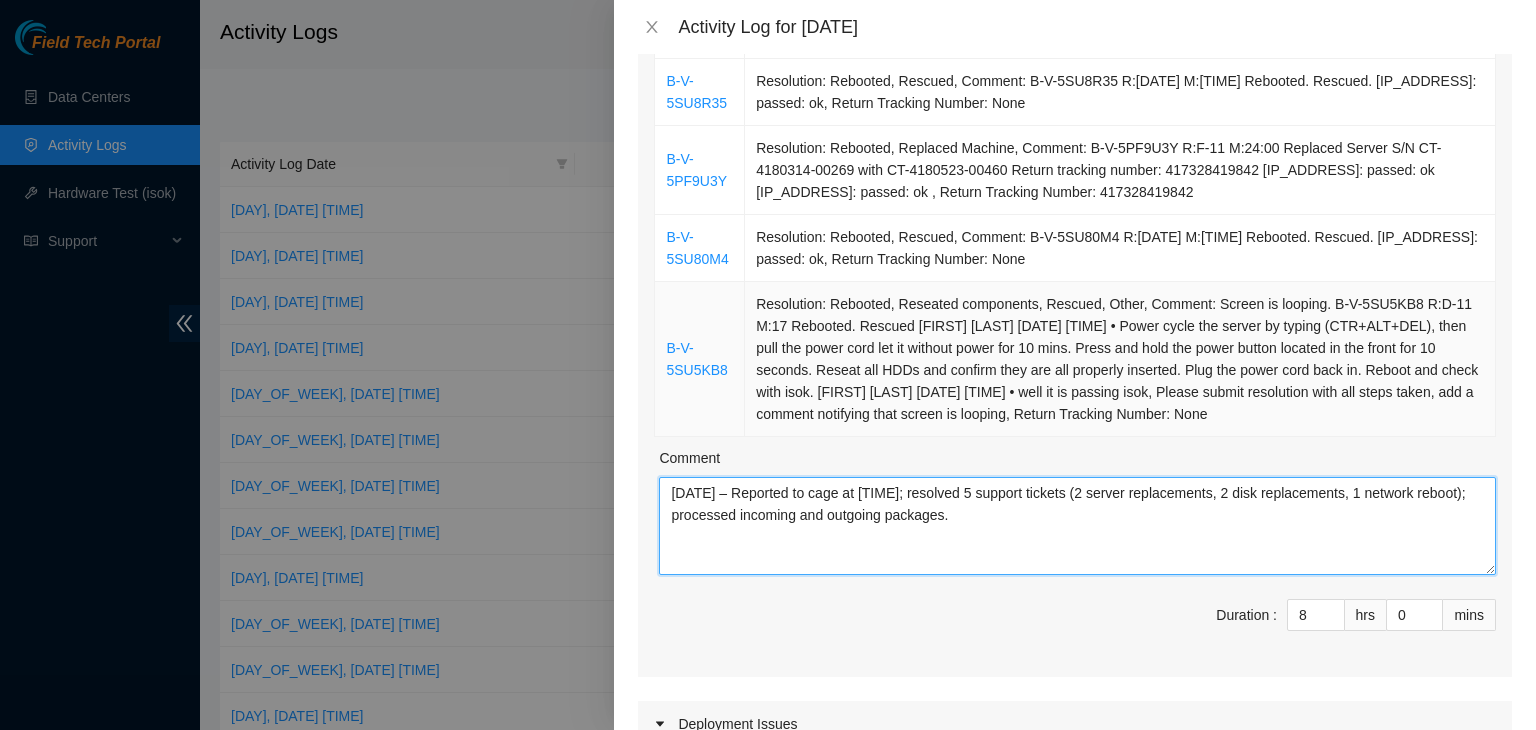 scroll, scrollTop: 500, scrollLeft: 0, axis: vertical 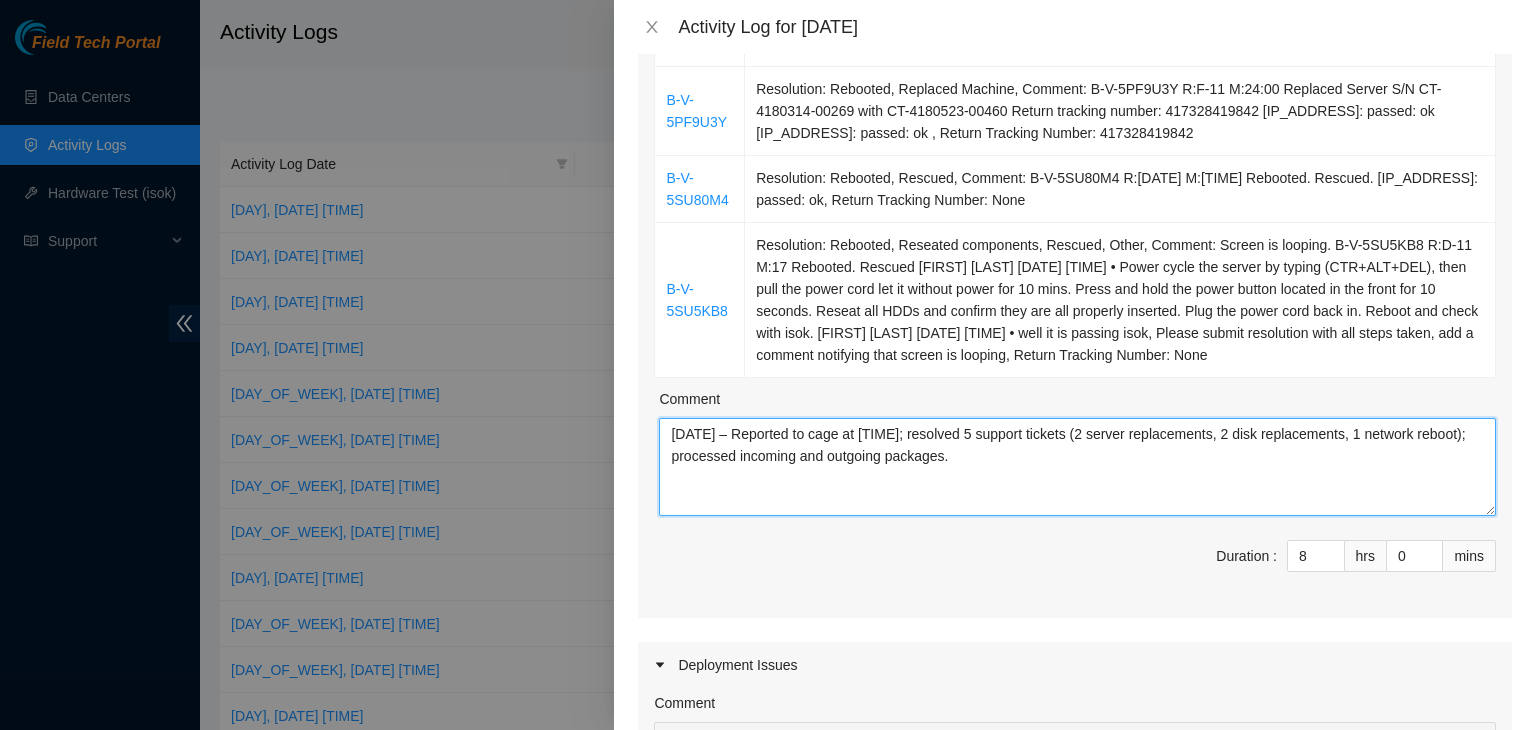 click on "[DATE] – Reported to cage at [TIME]; resolved 5 support tickets (2 server replacements, 2 disk replacements, 1 network reboot); processed incoming and outgoing packages." at bounding box center [1077, 467] 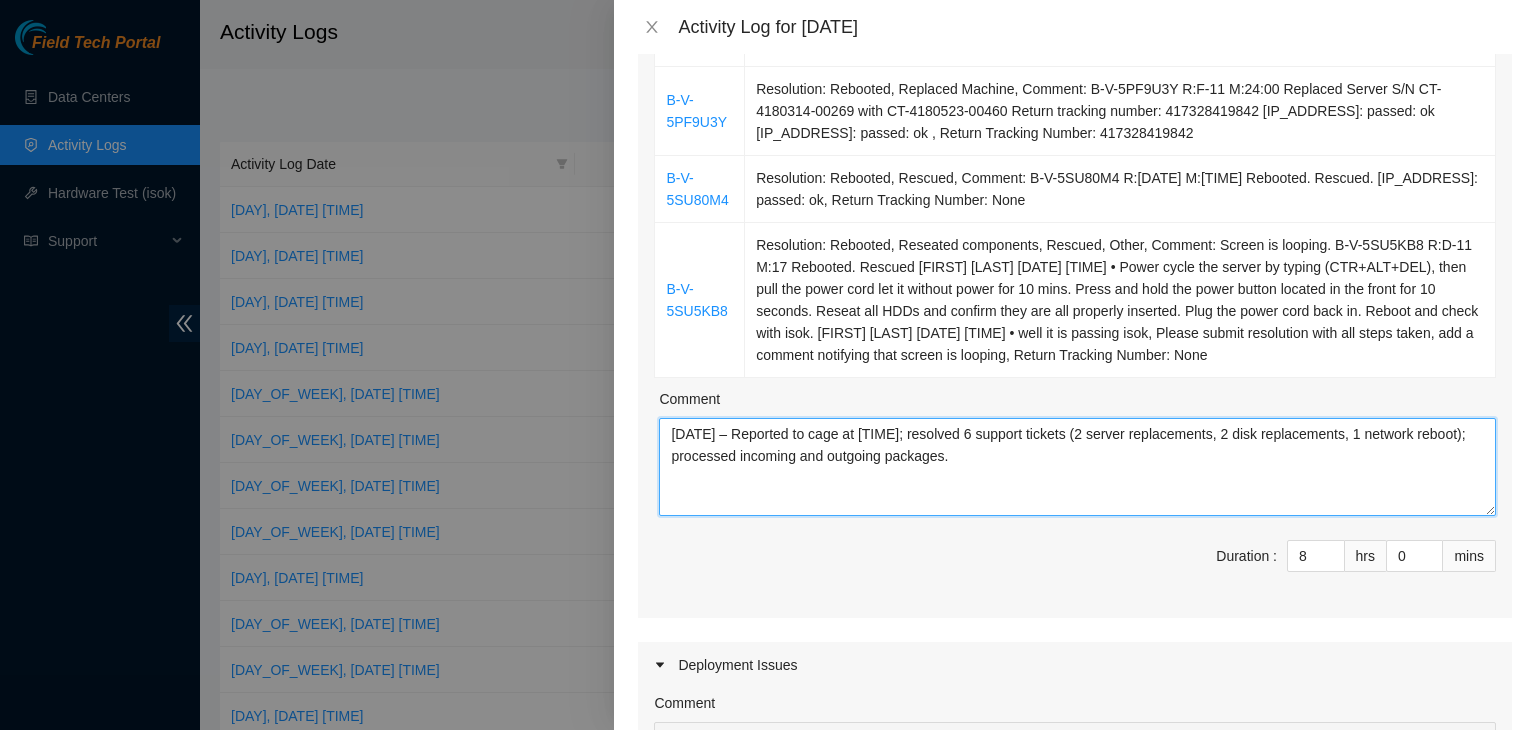 scroll, scrollTop: 400, scrollLeft: 0, axis: vertical 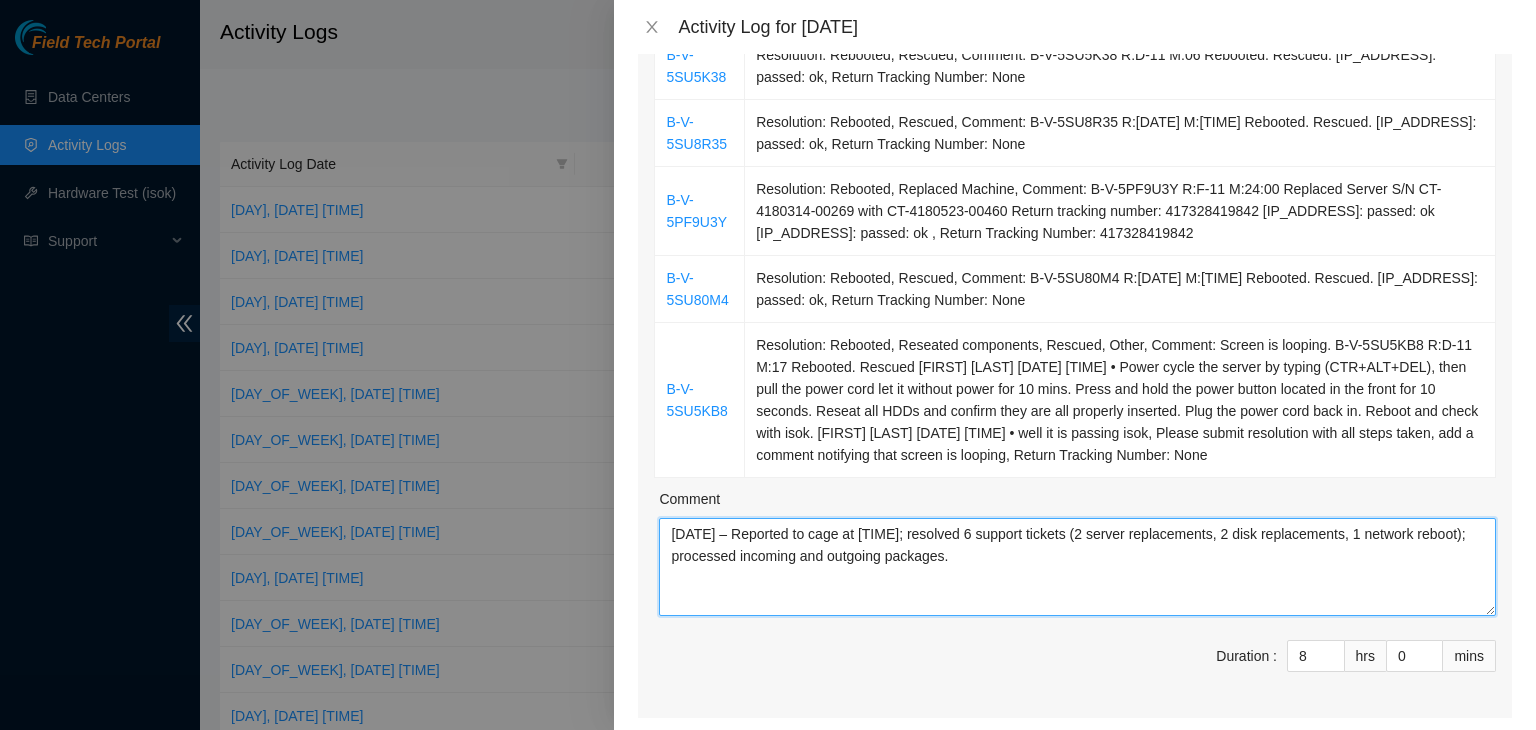 click on "[DATE] – Reported to cage at [TIME]; resolved 6 support tickets (2 server replacements, 2 disk replacements, 1 network reboot); processed incoming and outgoing packages." at bounding box center (1077, 567) 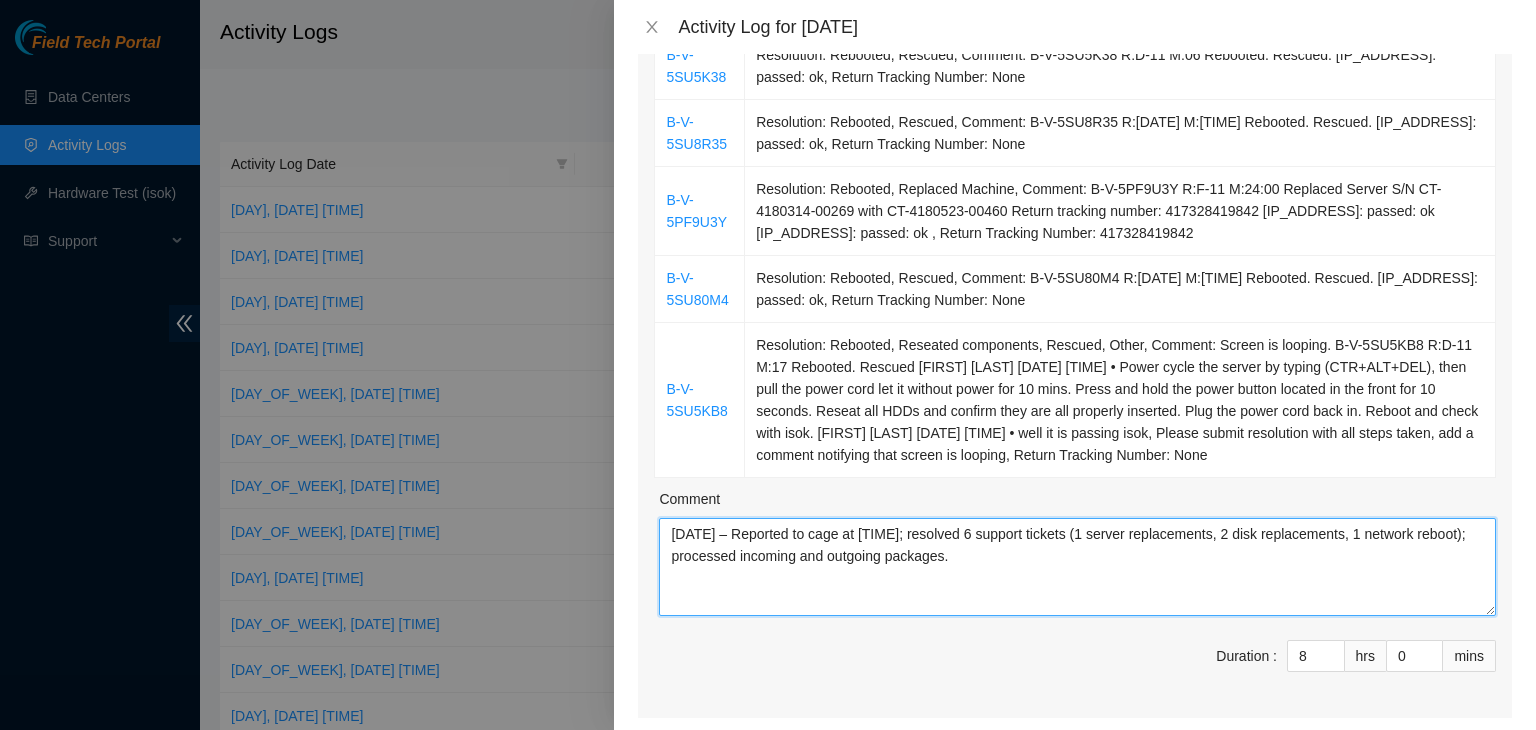 click on "[DATE] – Reported to cage at [TIME]; resolved 6 support tickets (1 server replacements, 2 disk replacements, 1 network reboot); processed incoming and outgoing packages." at bounding box center [1077, 567] 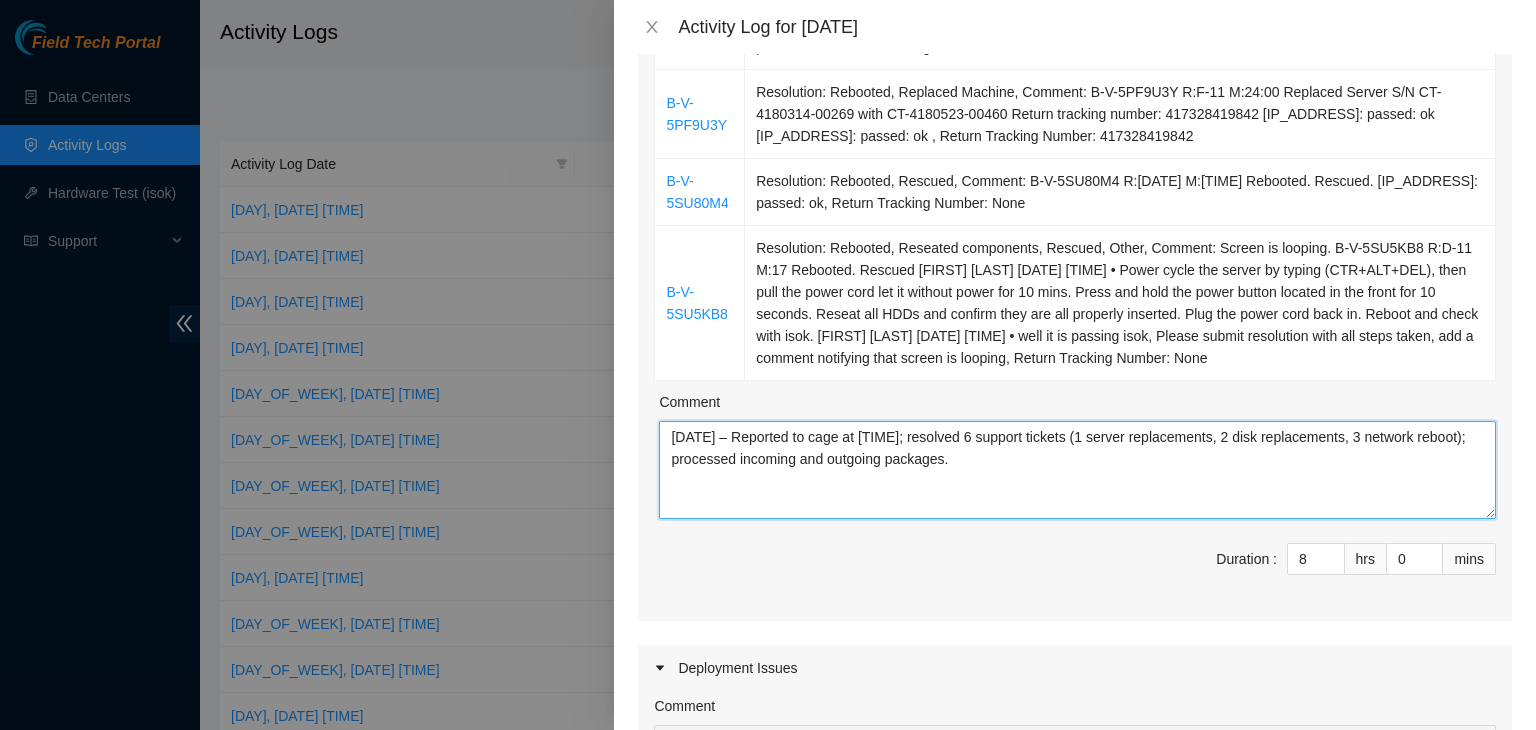 scroll, scrollTop: 500, scrollLeft: 0, axis: vertical 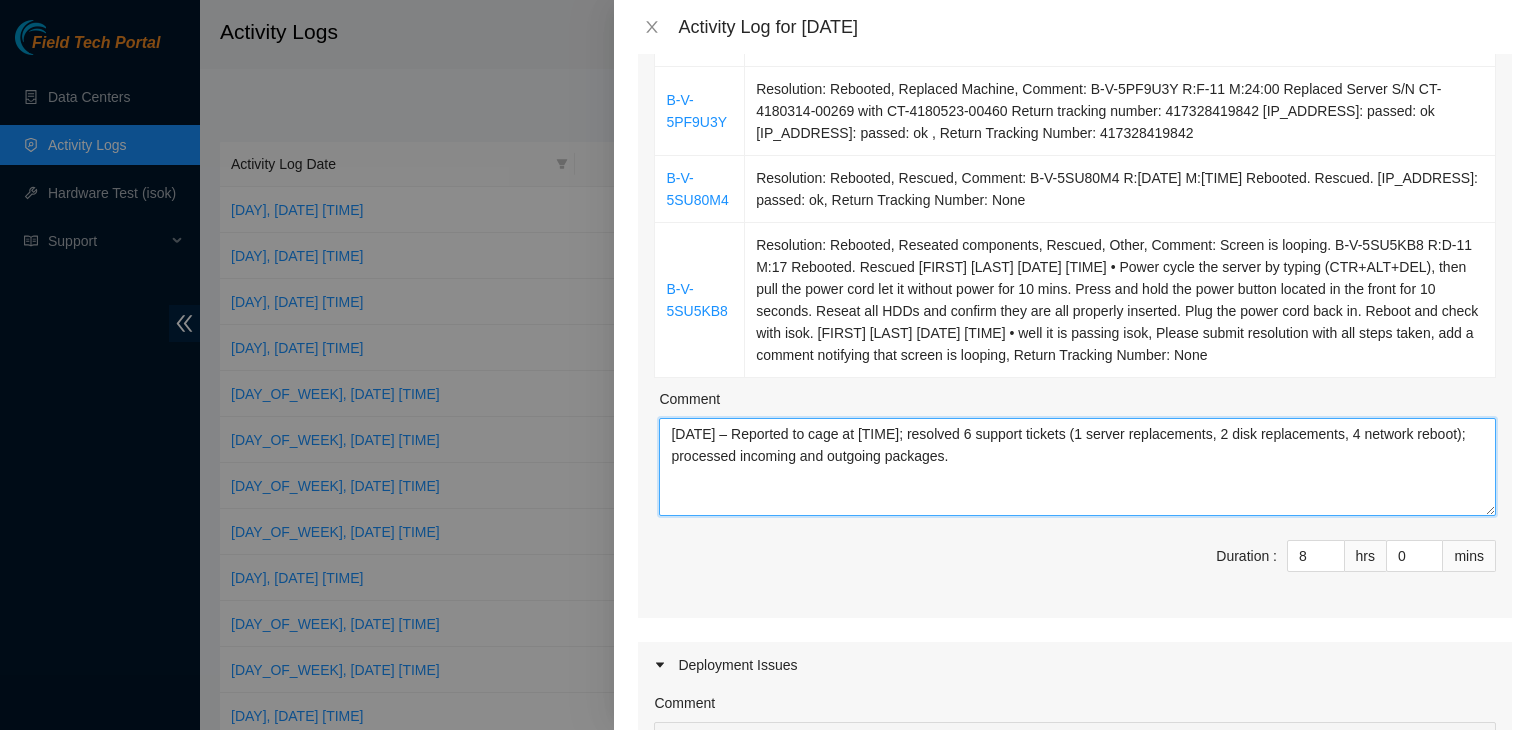click on "[DATE] – Reported to cage at [TIME]; resolved 6 support tickets (1 server replacements, 2 disk replacements, 4 network reboot); processed incoming and outgoing packages." at bounding box center (1077, 467) 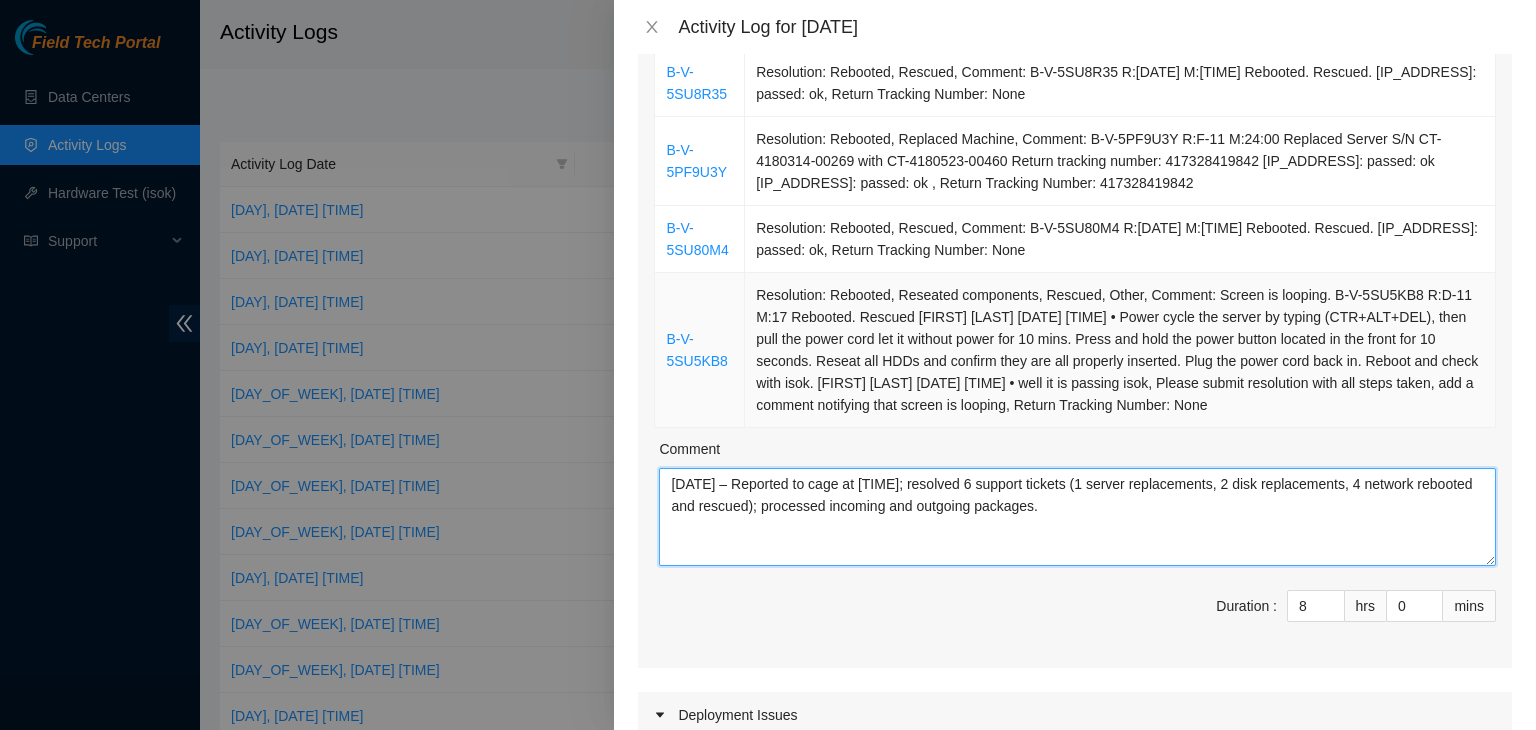 scroll, scrollTop: 500, scrollLeft: 0, axis: vertical 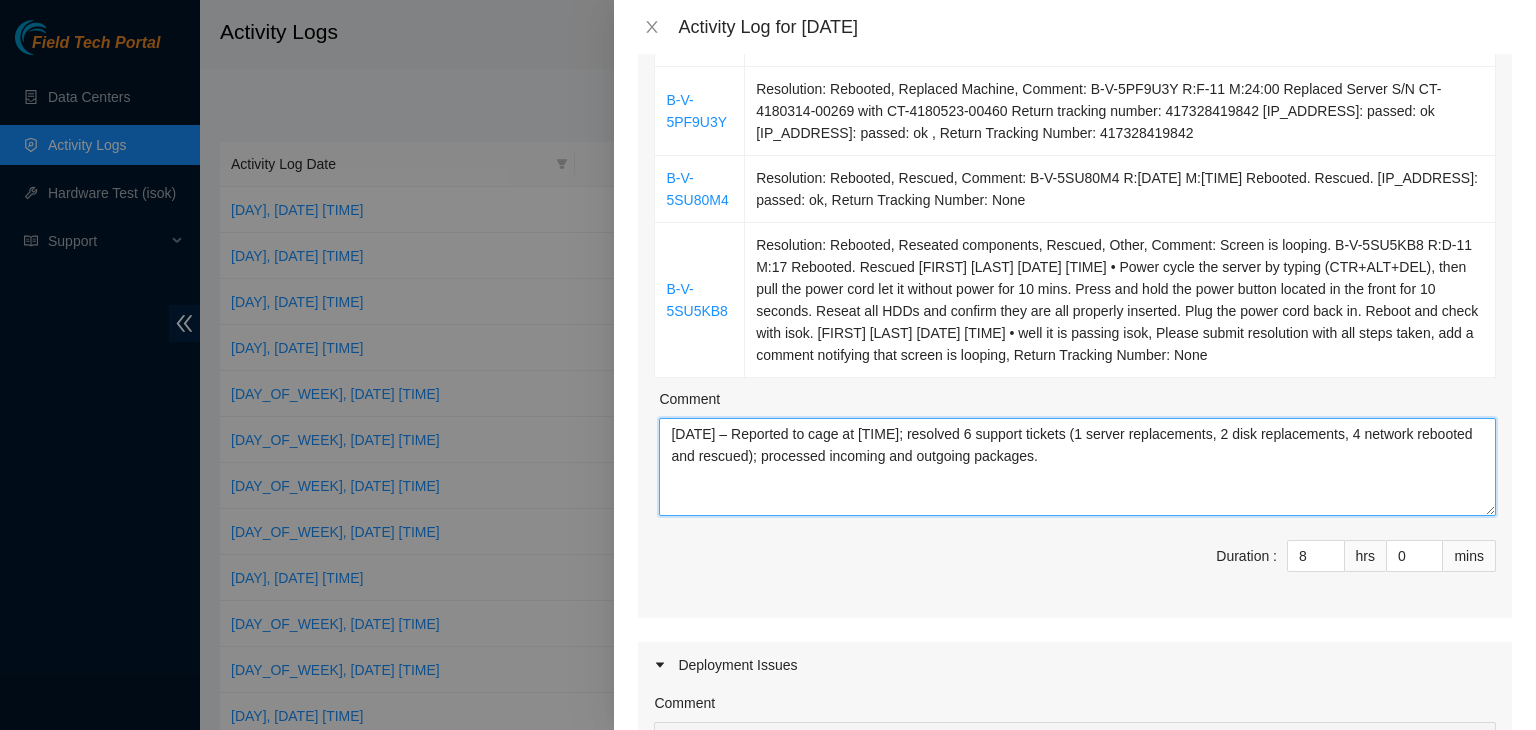 click on "[DATE] – Reported to cage at [TIME]; resolved 6 support tickets (1 server replacements, 2 disk replacements, 4 network rebooted and rescued); processed incoming and outgoing packages." at bounding box center (1077, 467) 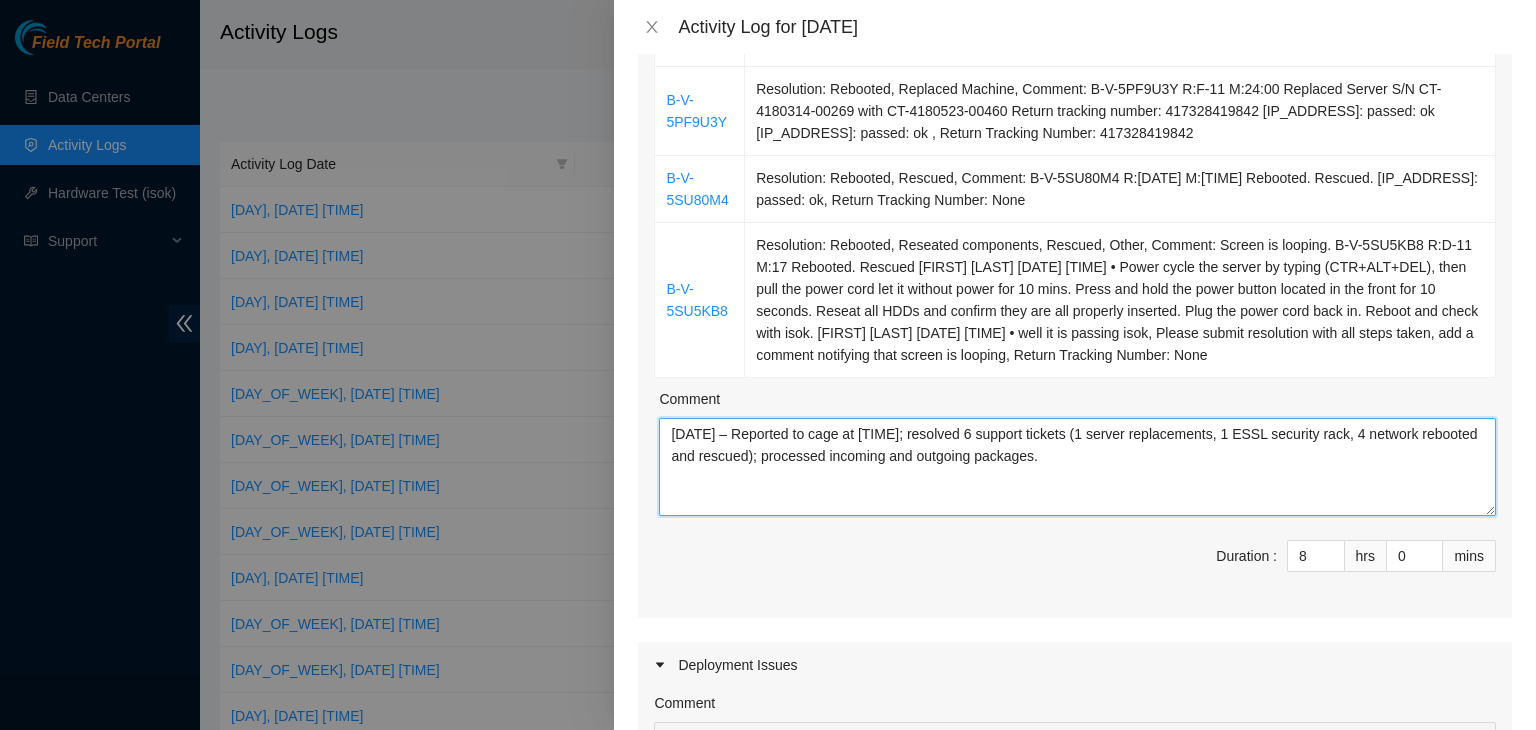 click on "[DATE] – Reported to cage at [TIME]; resolved 6 support tickets (1 server replacements, 1 ESSL security rack, 4 network rebooted and rescued); processed incoming and outgoing packages." at bounding box center [1077, 467] 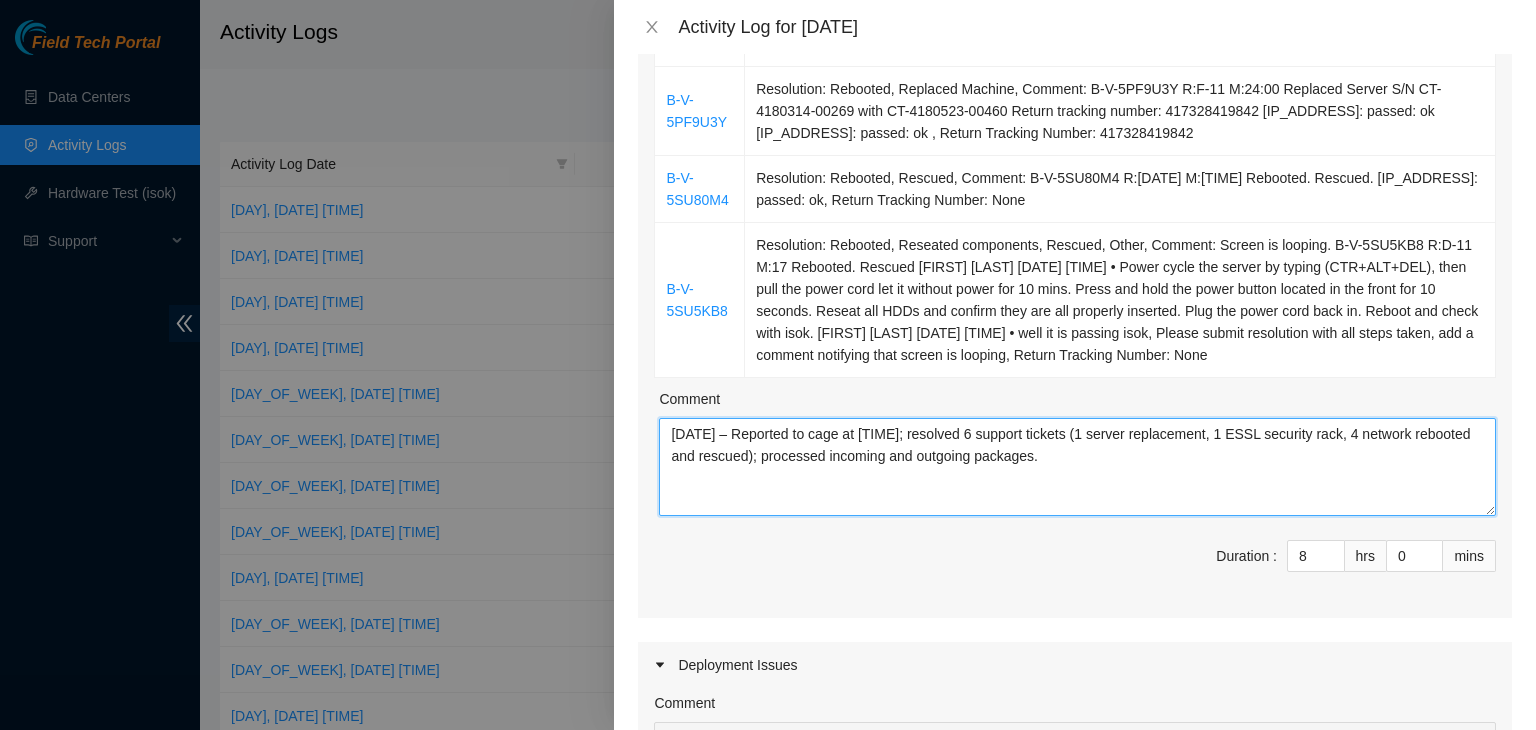 click on "[DATE] – Reported to cage at [TIME]; resolved 6 support tickets (1 server replacement, 1 ESSL security rack, 4 network rebooted and rescued); processed incoming and outgoing packages." at bounding box center (1077, 467) 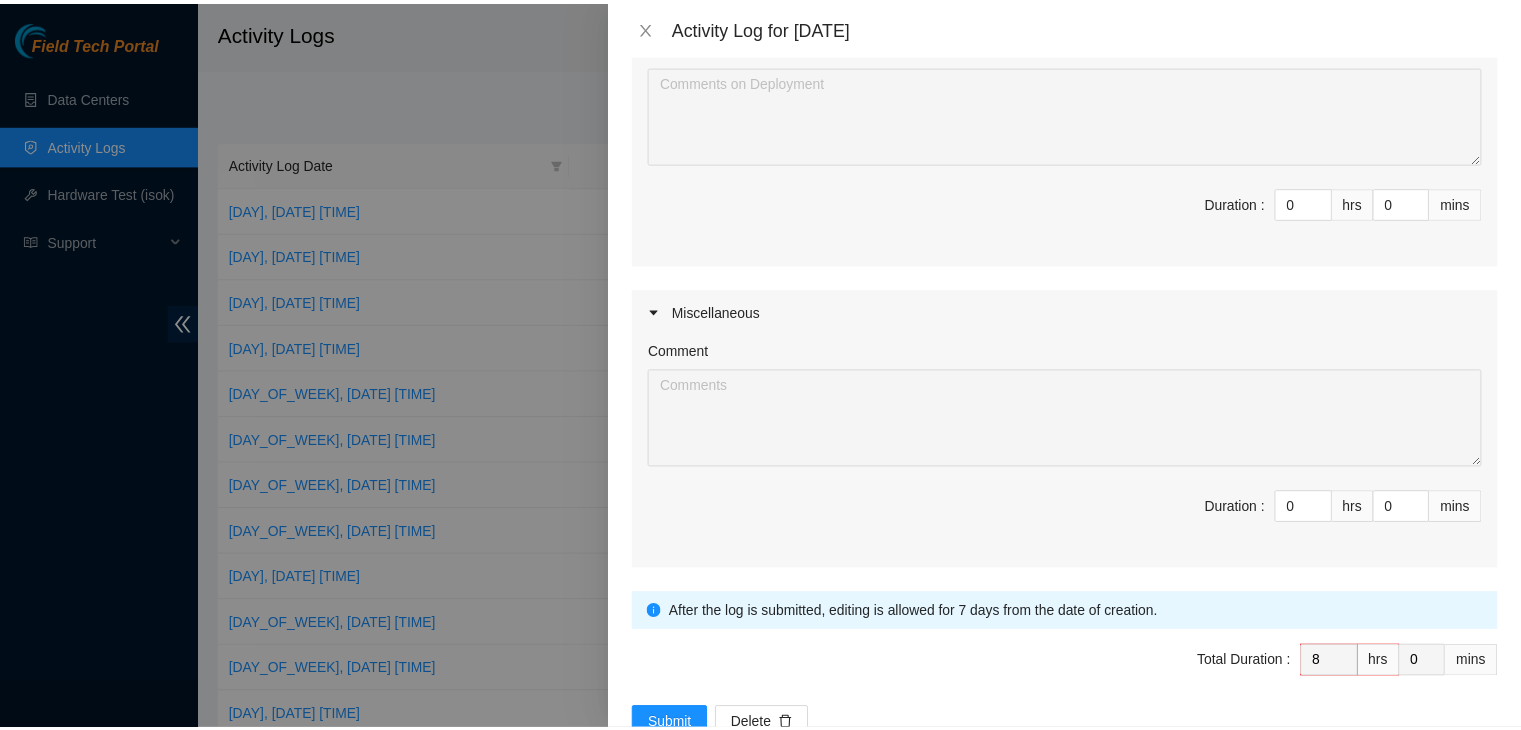 scroll, scrollTop: 1208, scrollLeft: 0, axis: vertical 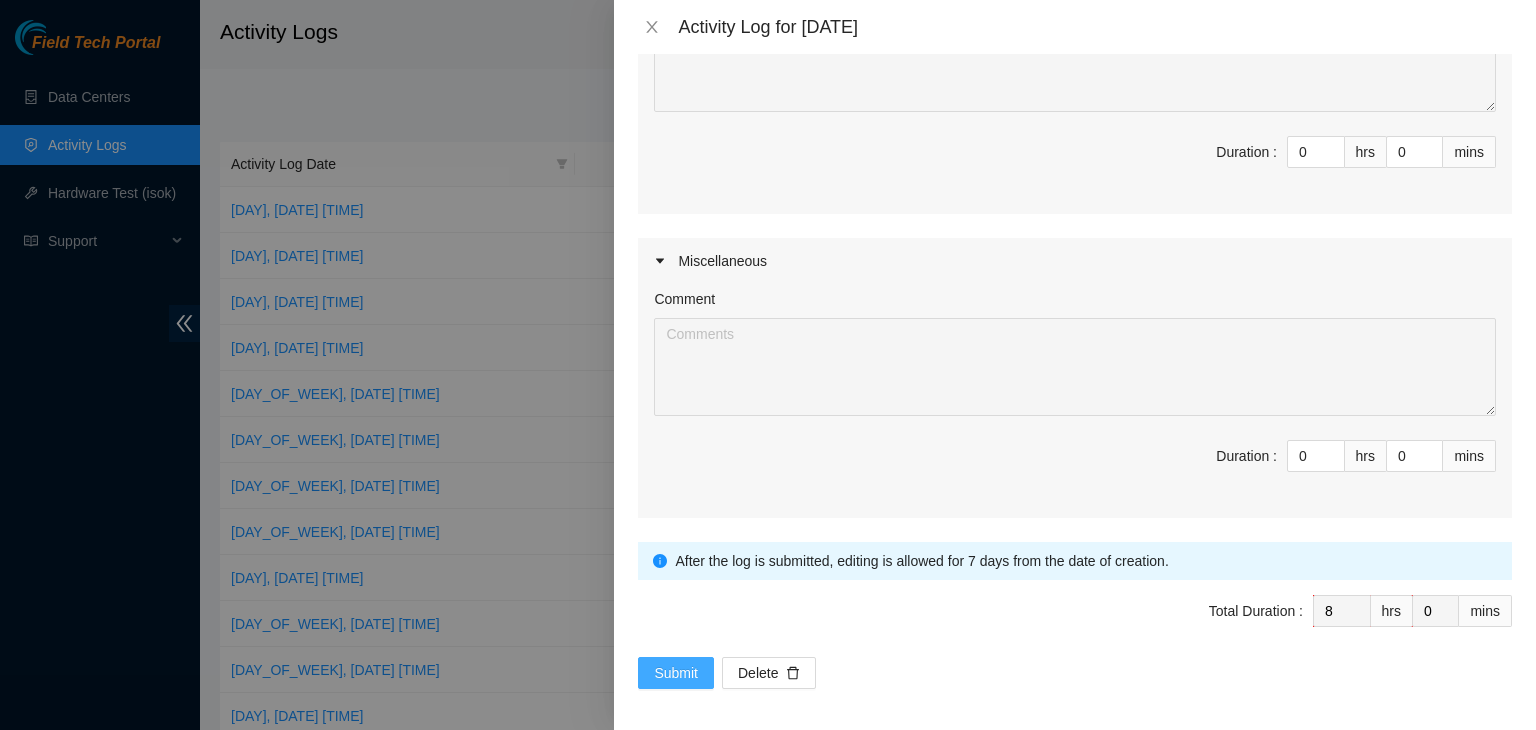 click on "Submit" at bounding box center (676, 673) 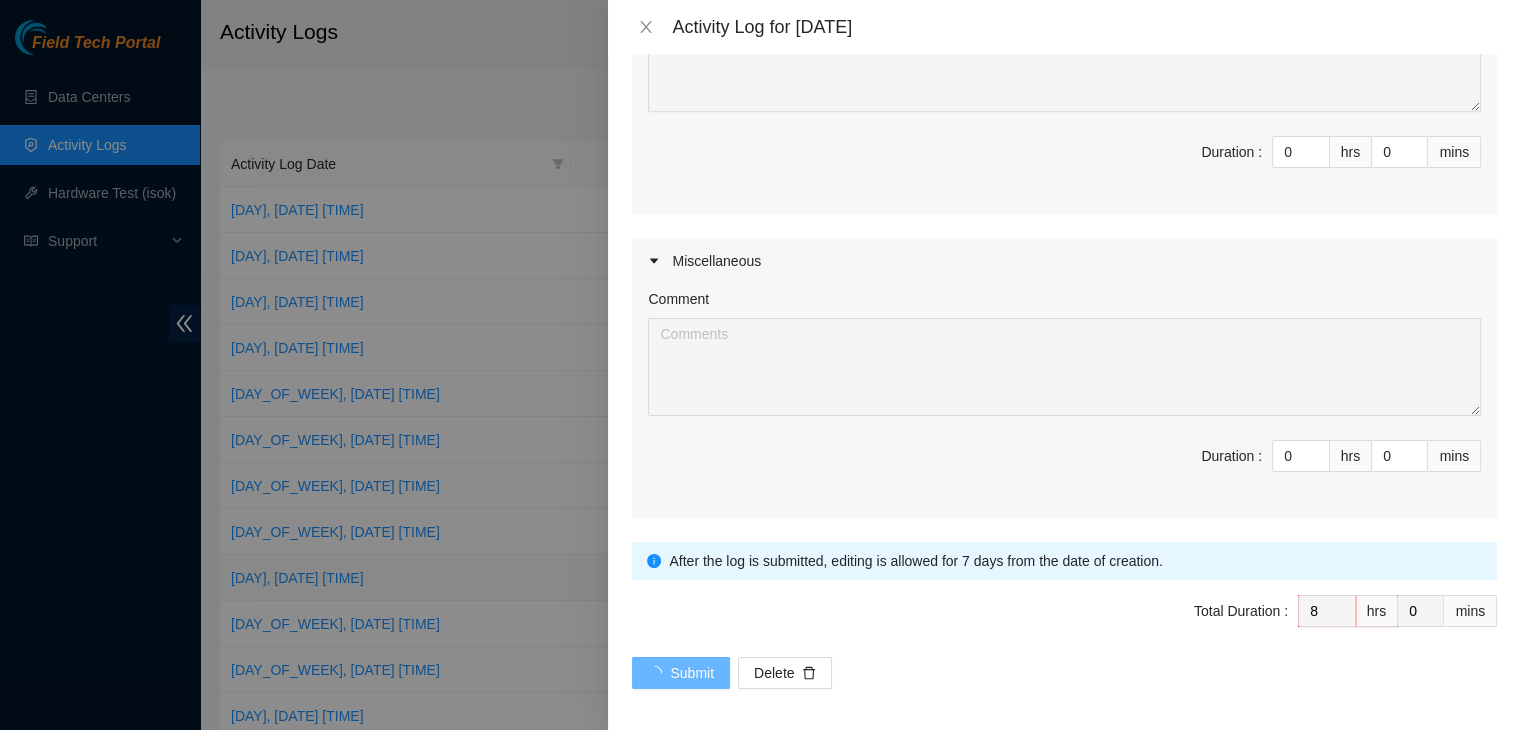 scroll, scrollTop: 0, scrollLeft: 0, axis: both 